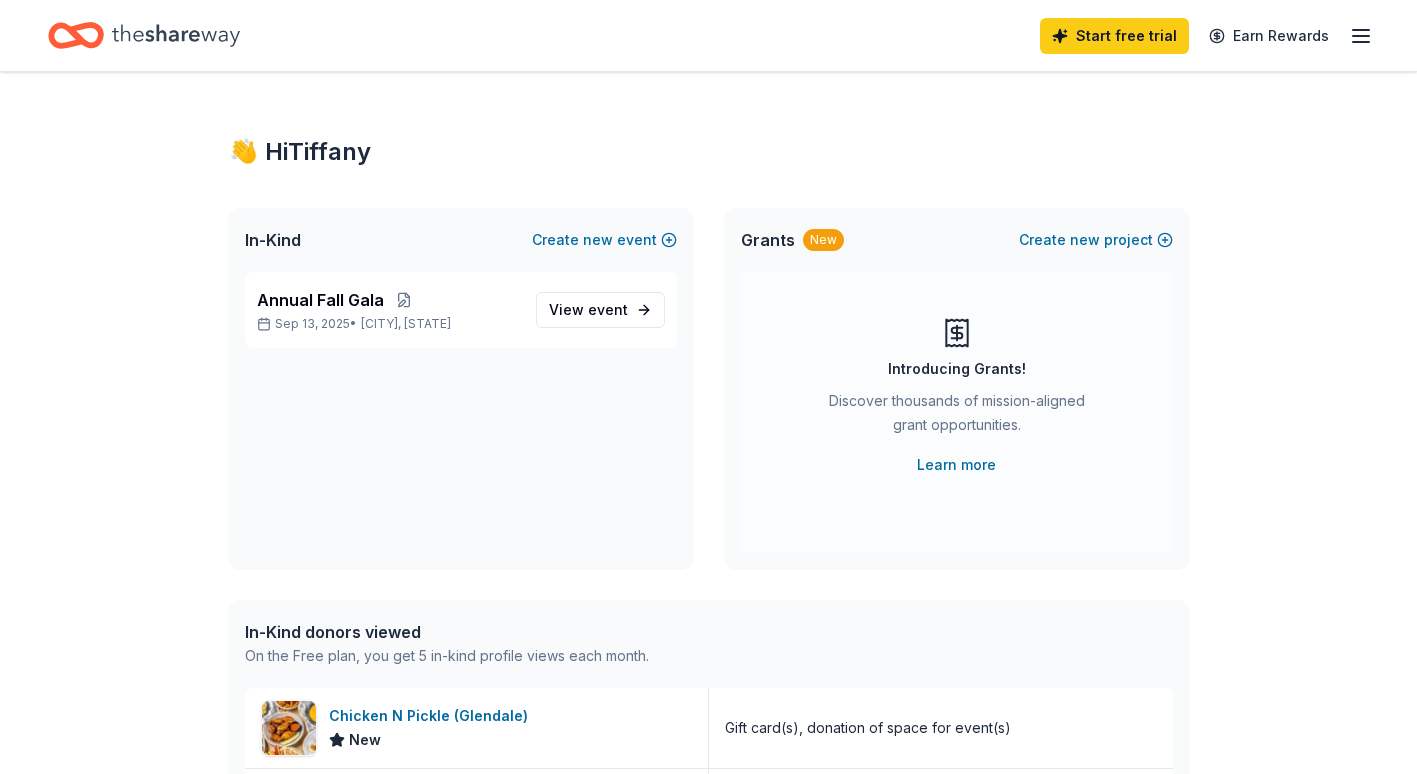 scroll, scrollTop: 0, scrollLeft: 0, axis: both 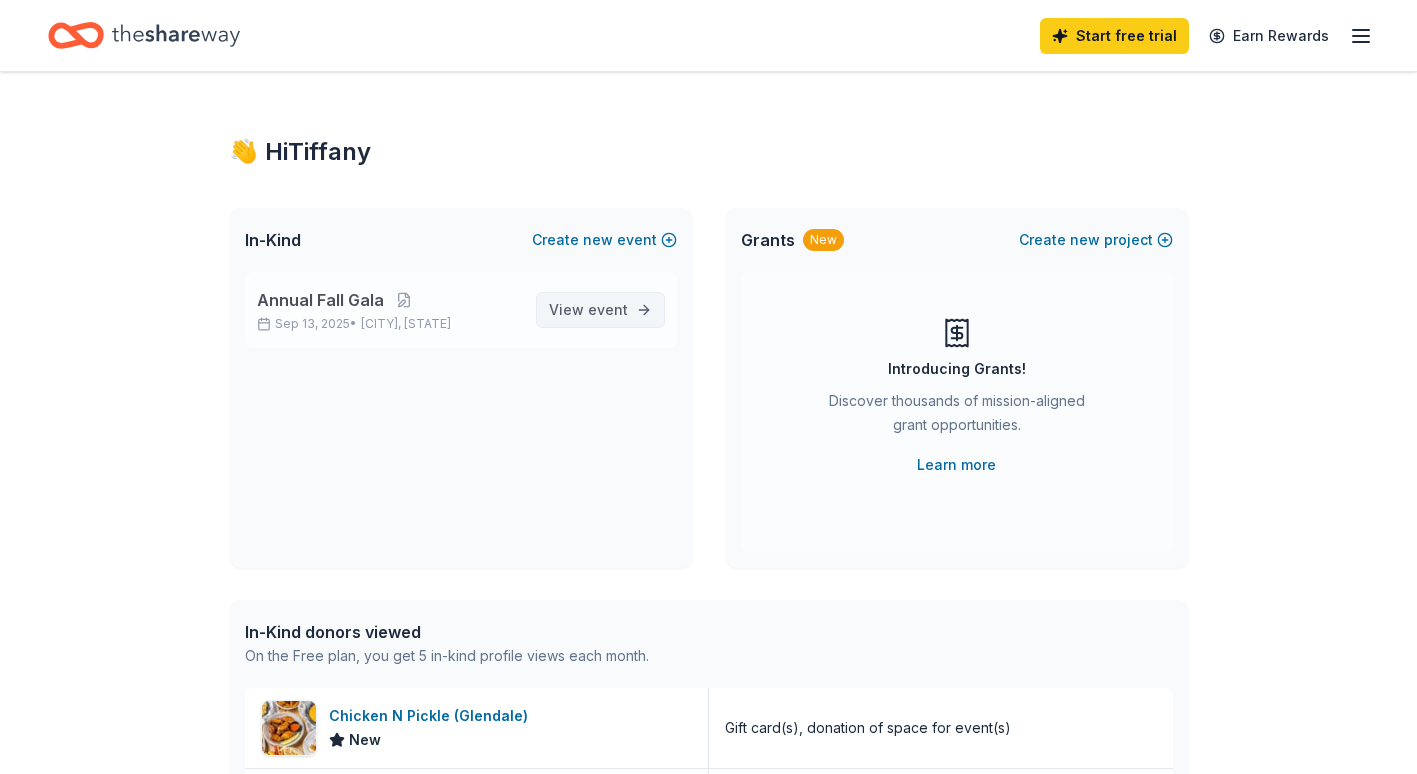 click on "event" at bounding box center [608, 309] 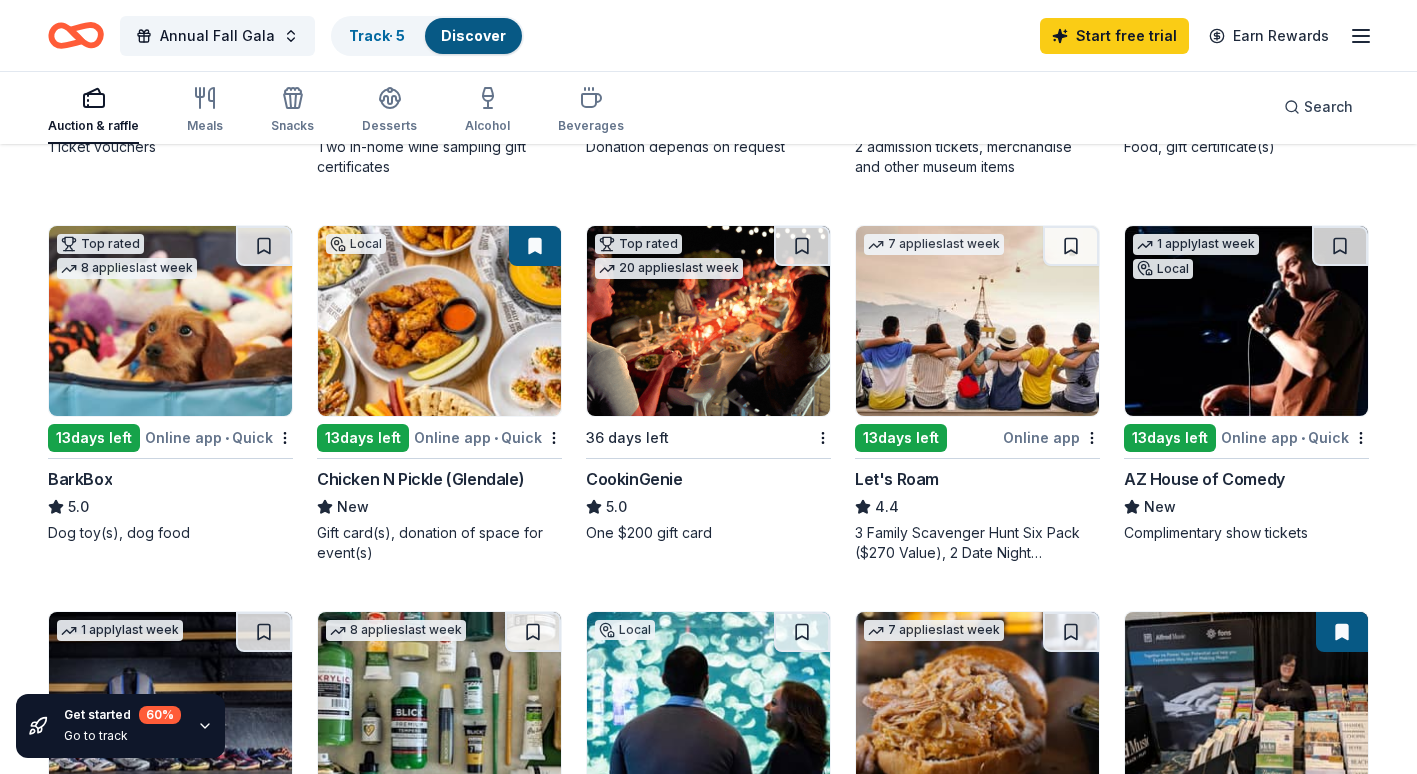 scroll, scrollTop: 530, scrollLeft: 0, axis: vertical 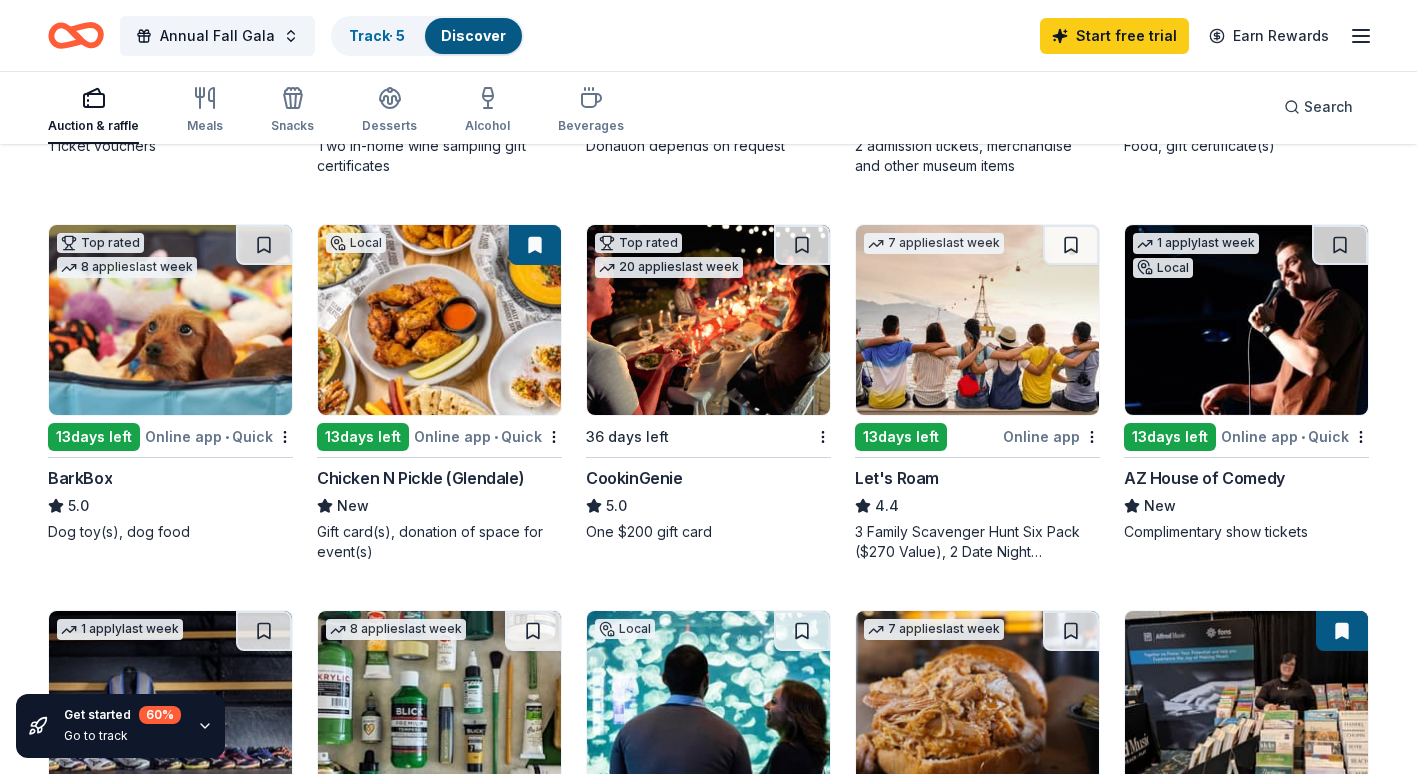 click at bounding box center [708, 320] 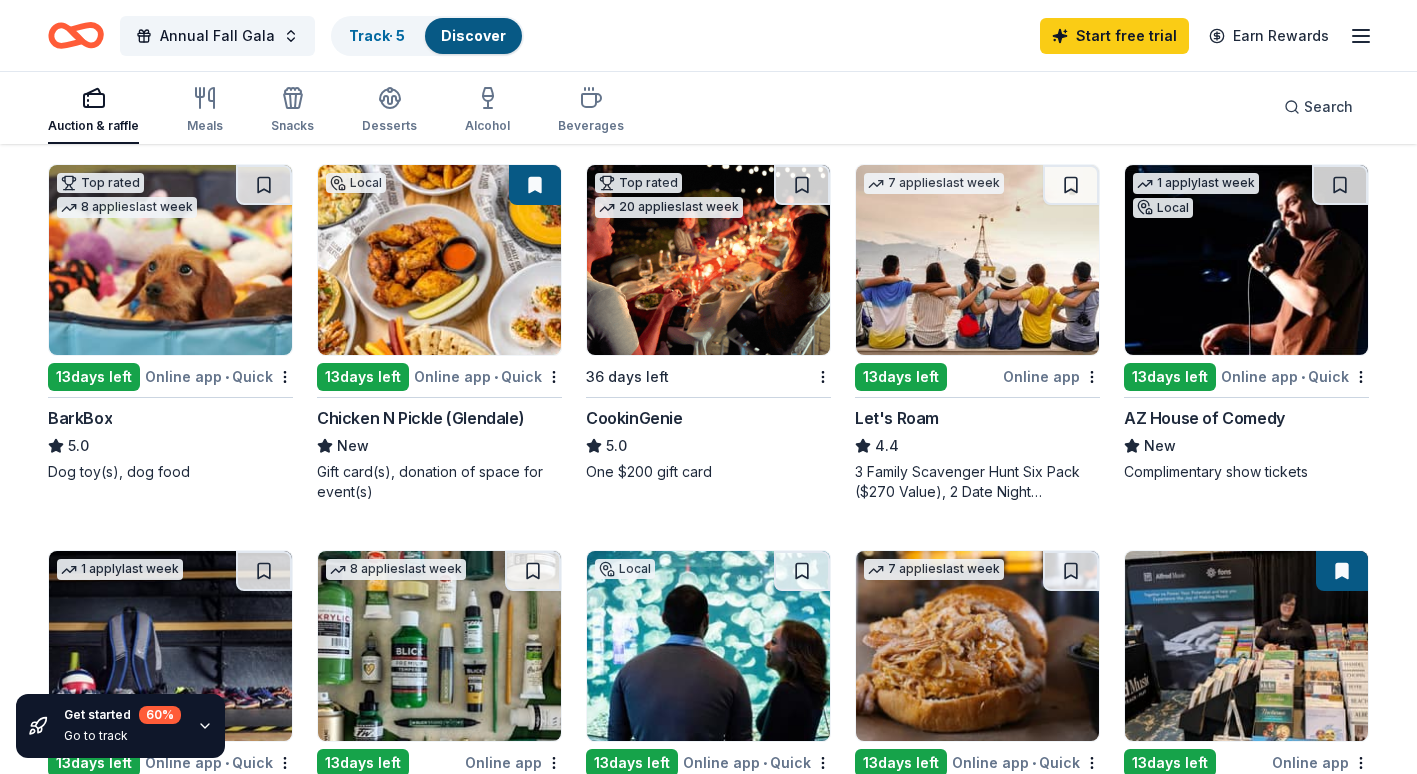 scroll, scrollTop: 591, scrollLeft: 0, axis: vertical 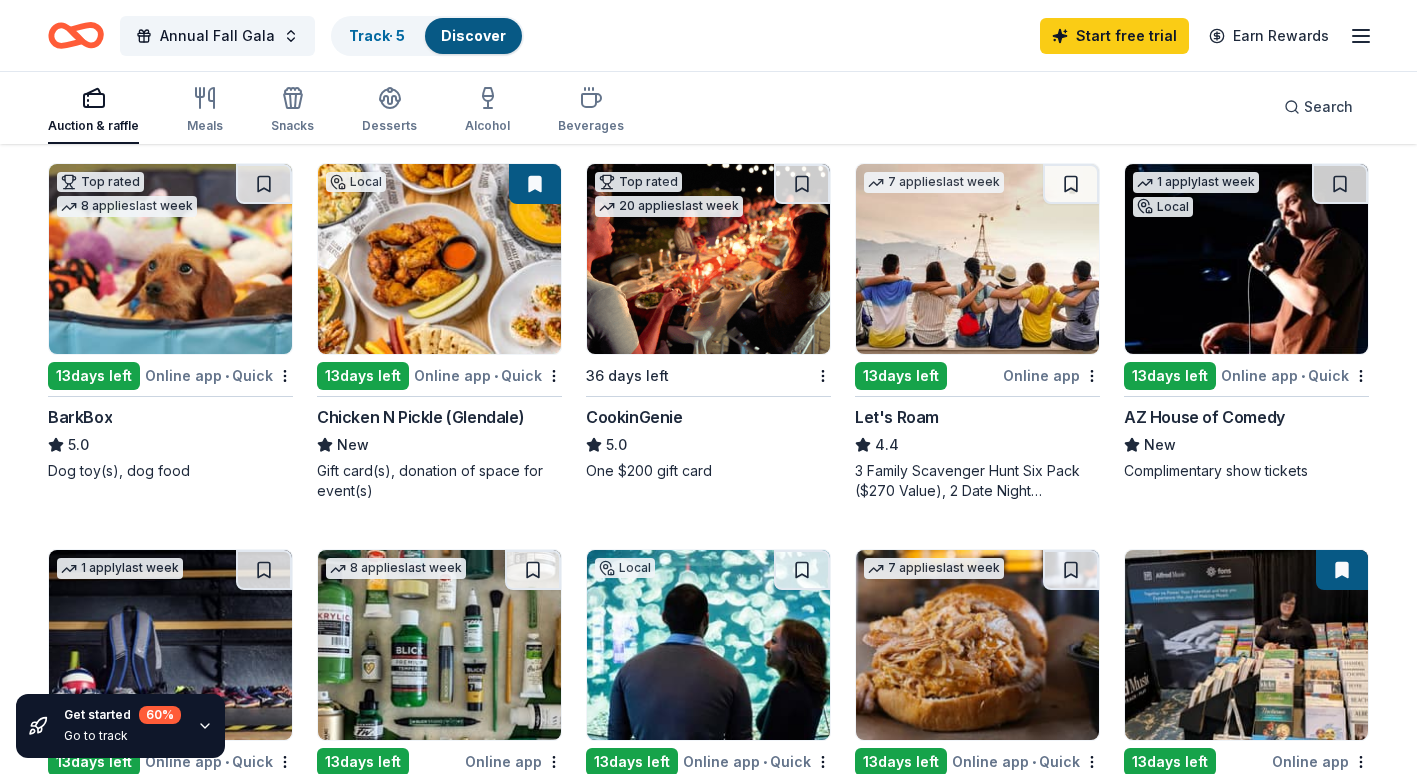click at bounding box center (1246, 259) 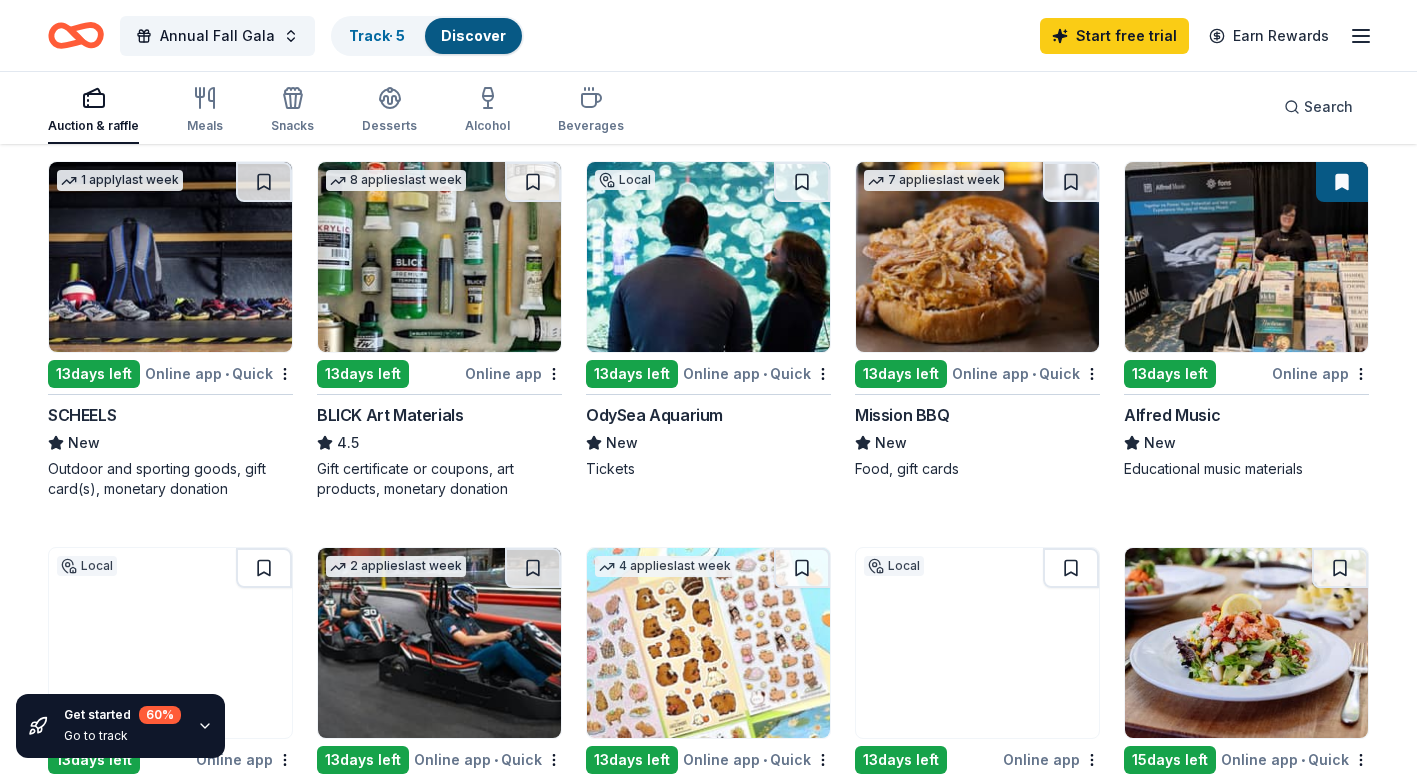scroll, scrollTop: 978, scrollLeft: 0, axis: vertical 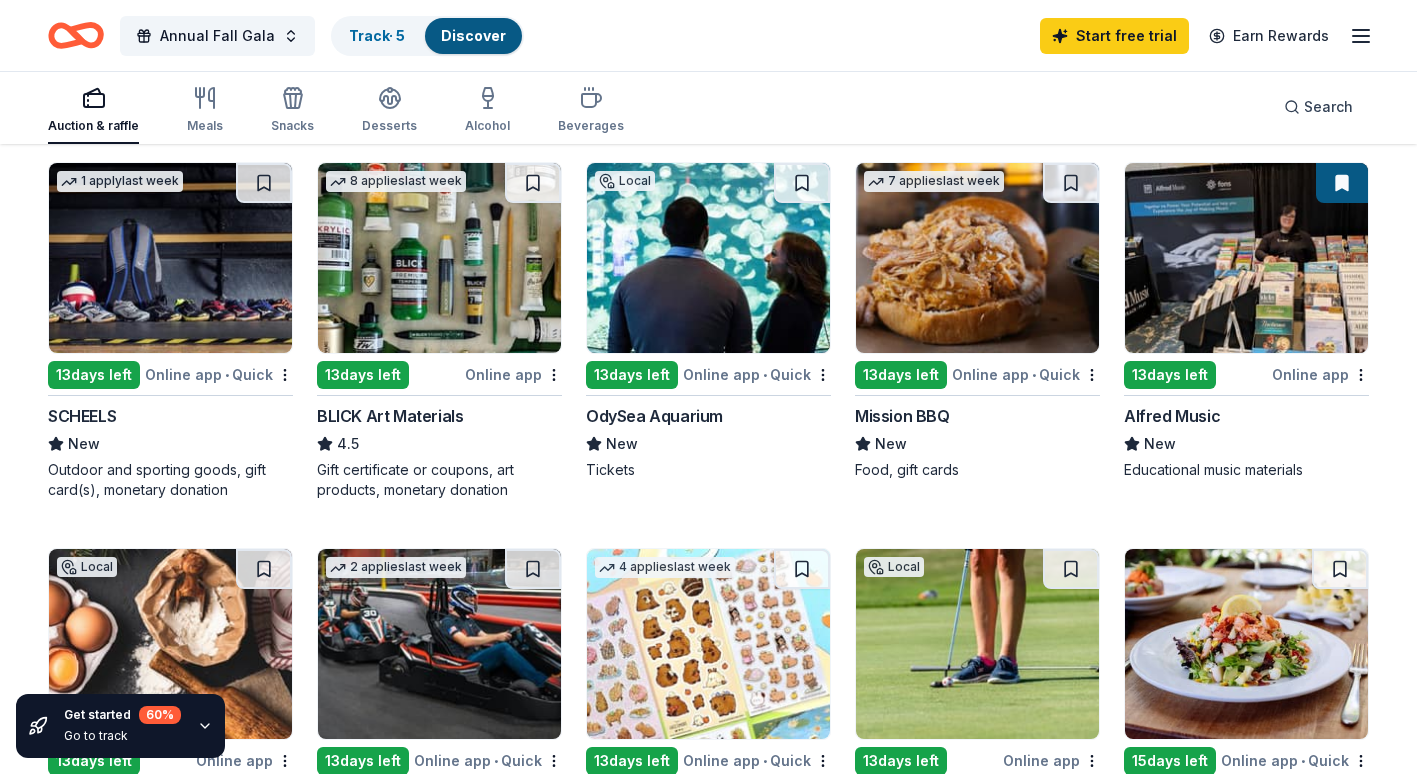 click at bounding box center [977, 258] 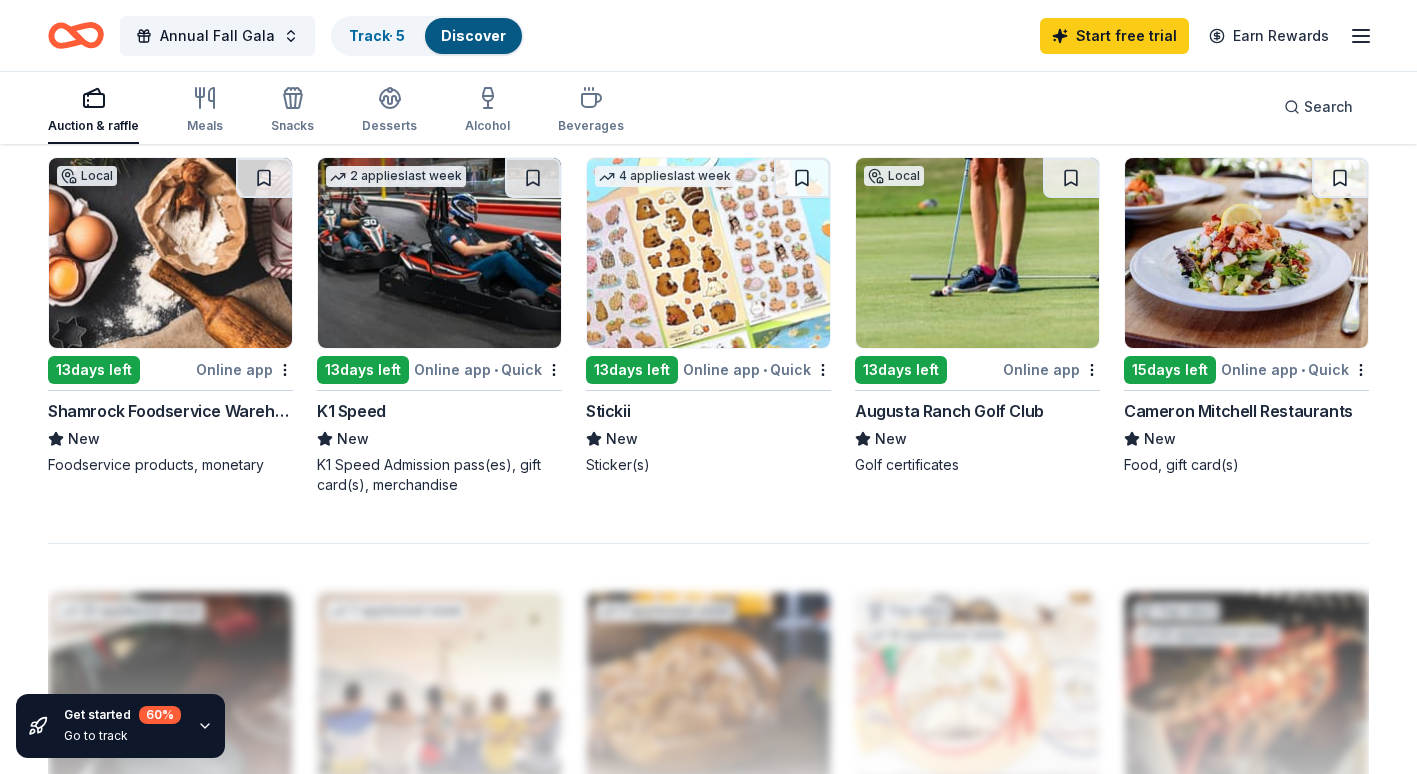 scroll, scrollTop: 1372, scrollLeft: 0, axis: vertical 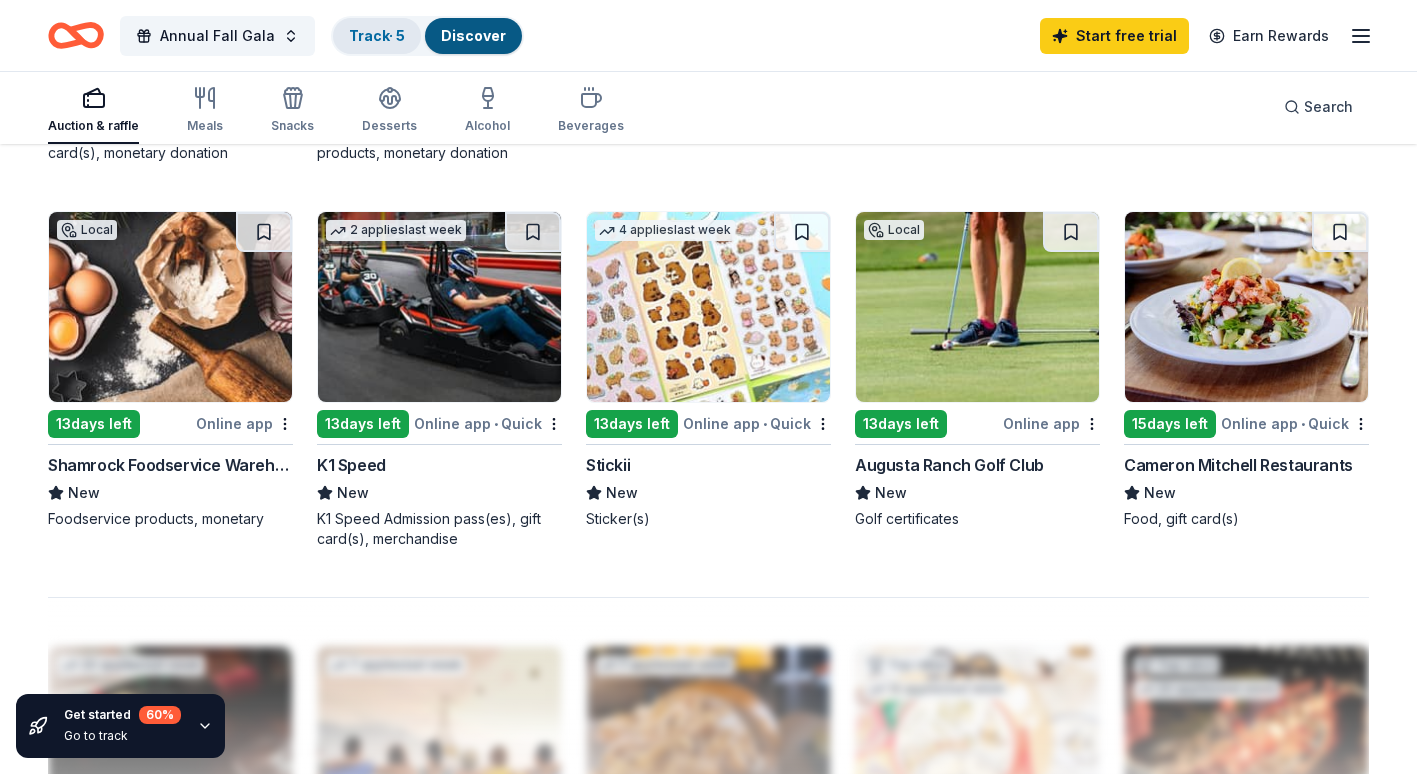 click on "Track  · 5" at bounding box center [377, 35] 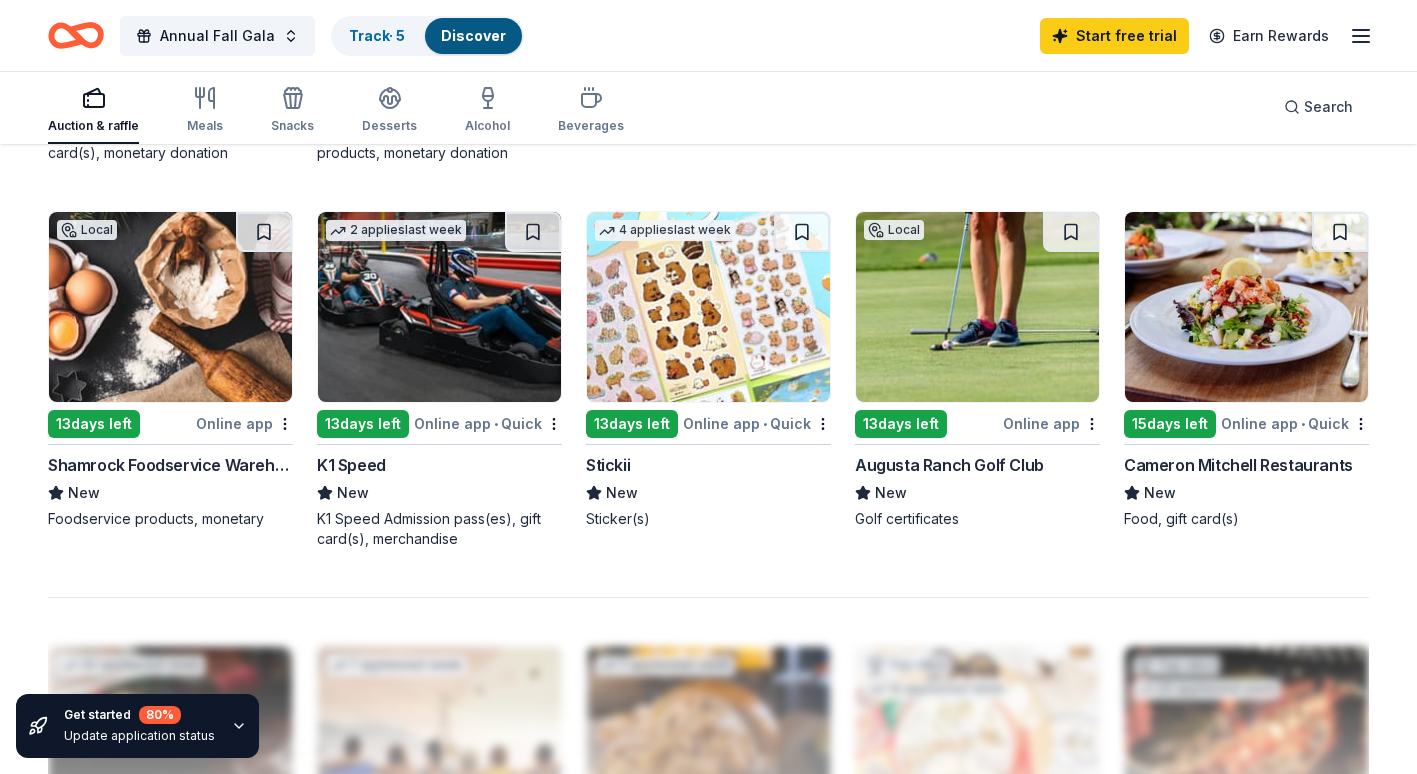scroll, scrollTop: 1, scrollLeft: 0, axis: vertical 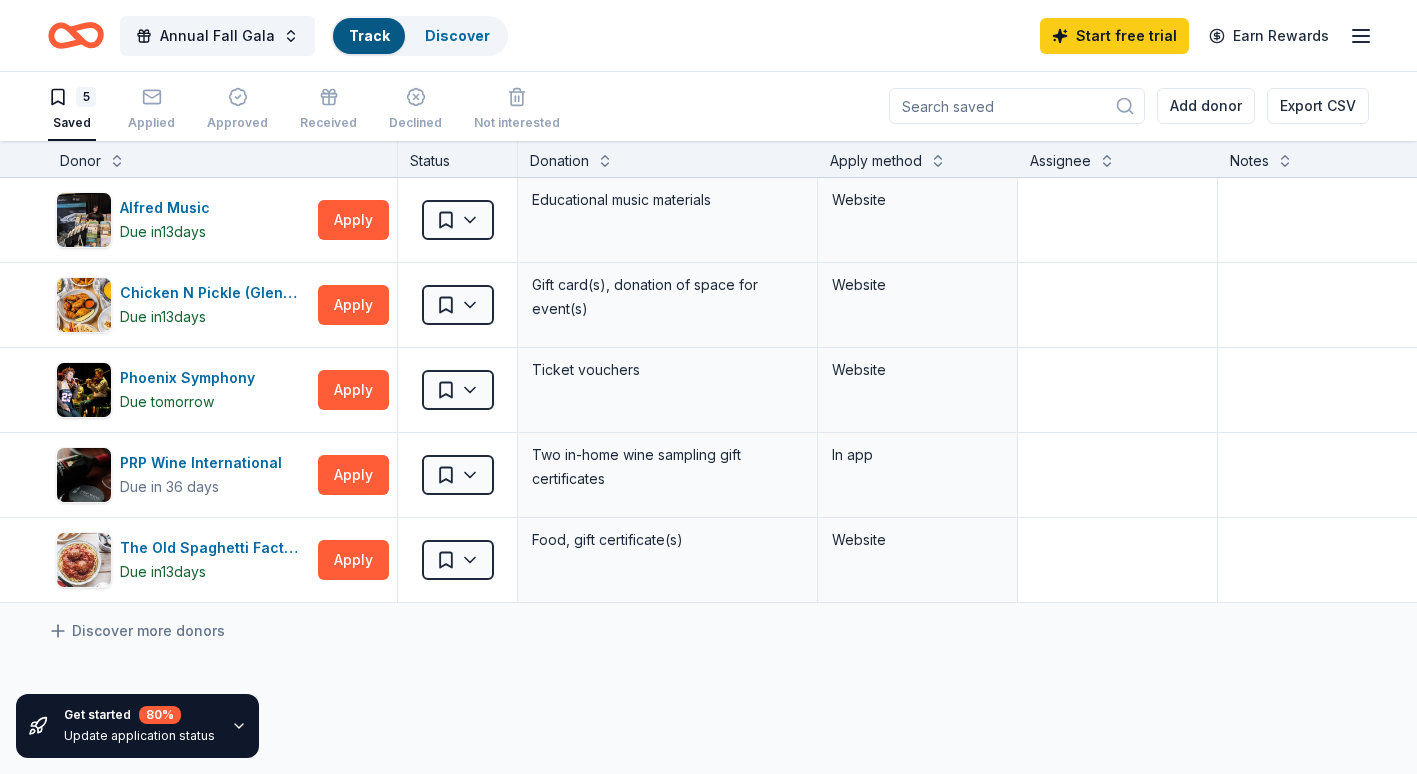 click on "Annual Fall Gala Track  Discover Start free  trial Earn Rewards" at bounding box center (708, 35) 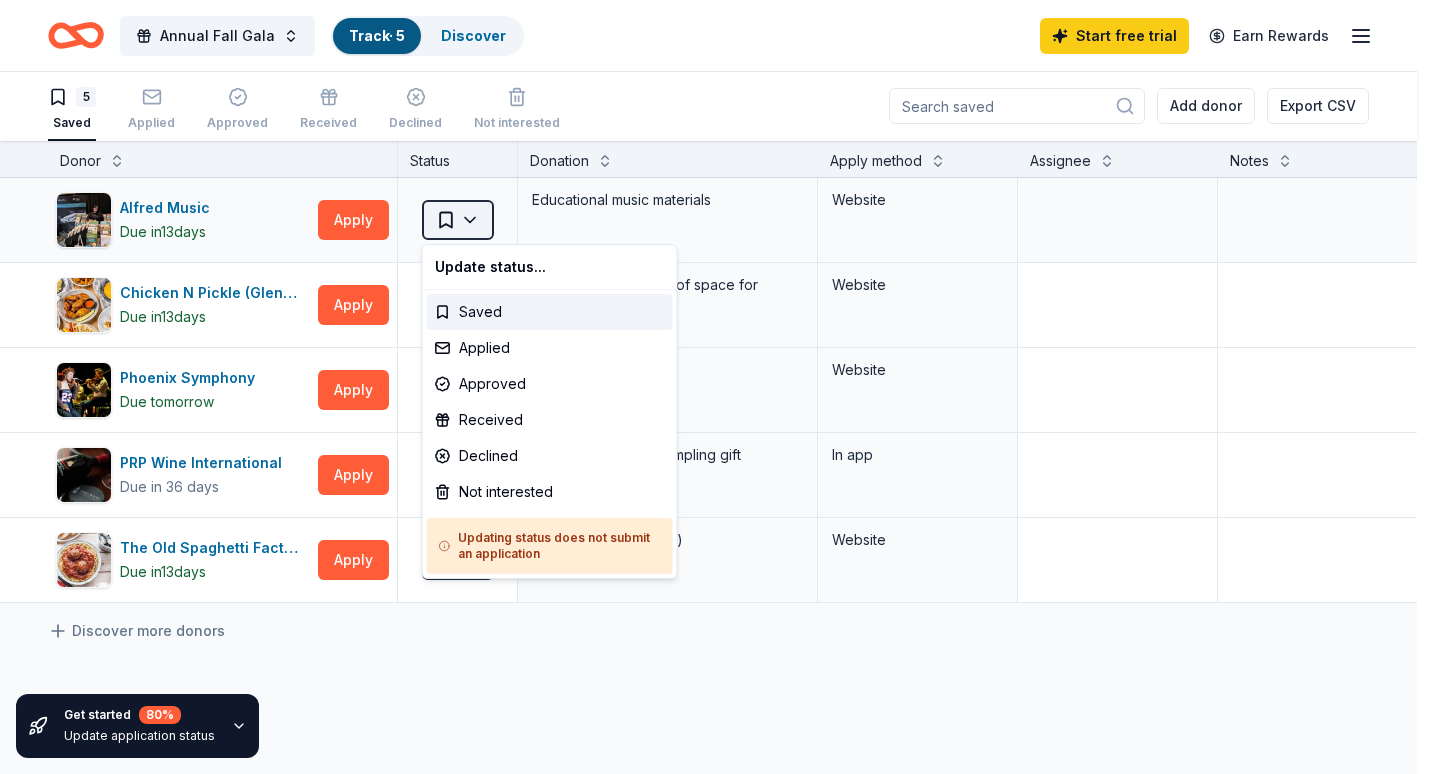 click on "Annual Fall Gala Track  · 5 Discover Start free  trial Earn Rewards 5 Saved Applied Approved Received Declined Not interested Add donor Export CSV Get started 80 % Update application status Donor Status Donation Apply method Assignee Notes Alfred Music Due in  13  days Apply Saved Educational music materials Website Chicken N Pickle (Glendale) Due in  13  days Apply Saved Gift card(s), donation of space for event(s) Website Phoenix Symphony Due tomorrow Apply Saved Ticket vouchers Website PRP Wine International Due in 36 days Apply Saved Two in-home wine sampling gift certificates In app The Old Spaghetti Factory Due in  13  days Apply Saved Food, gift certificate(s) Website   Discover more donors Saved Update status... Saved Applied Approved Received Declined Not interested Updating status does not submit an application" at bounding box center (716, 386) 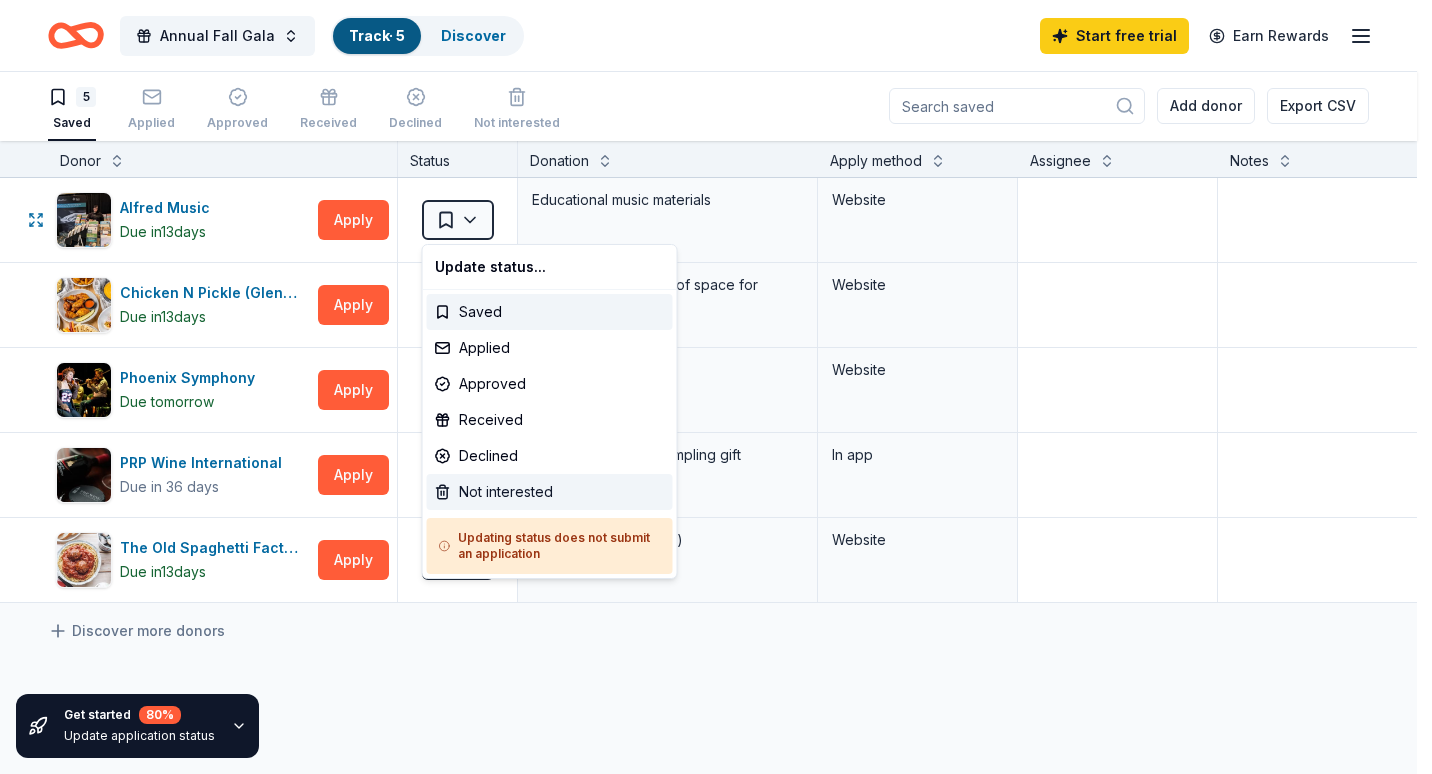 click on "Not interested" at bounding box center (550, 492) 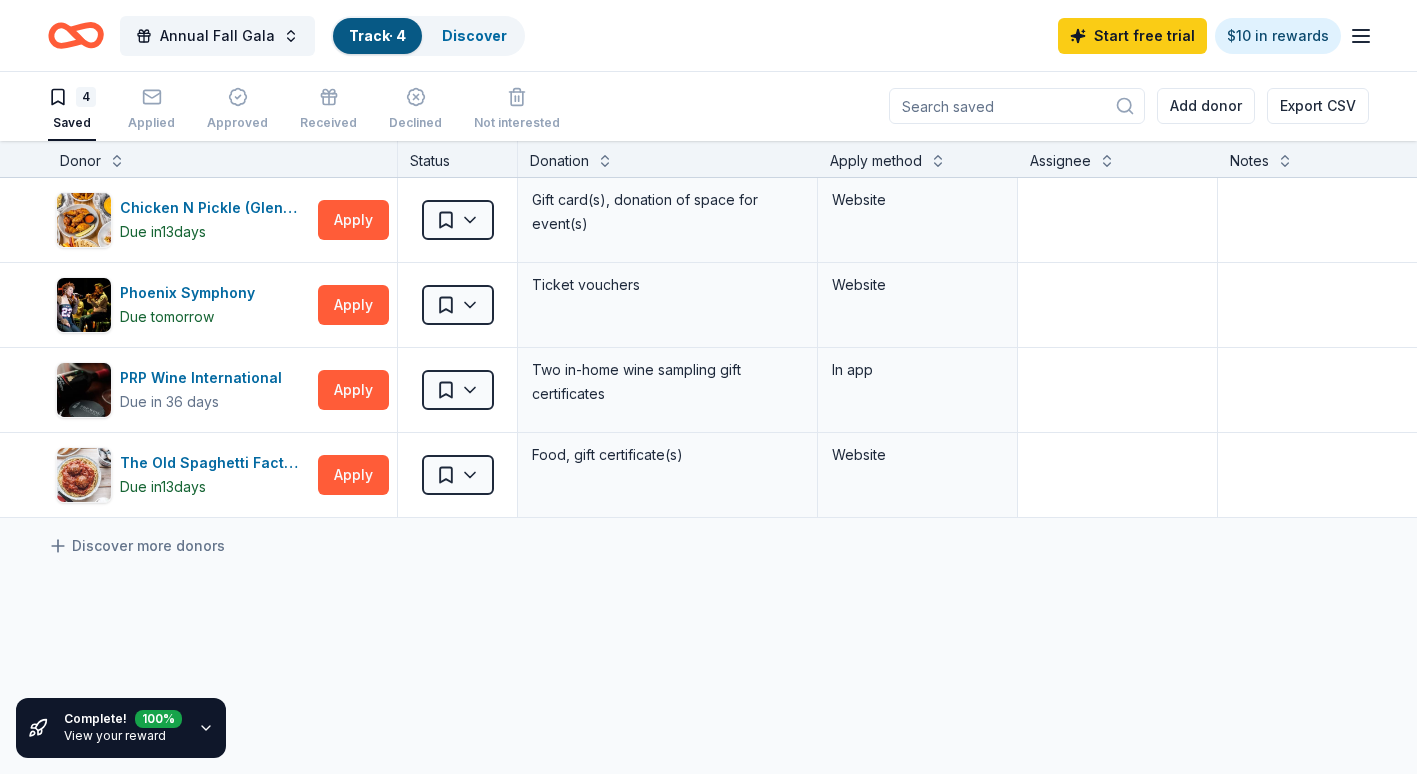 click 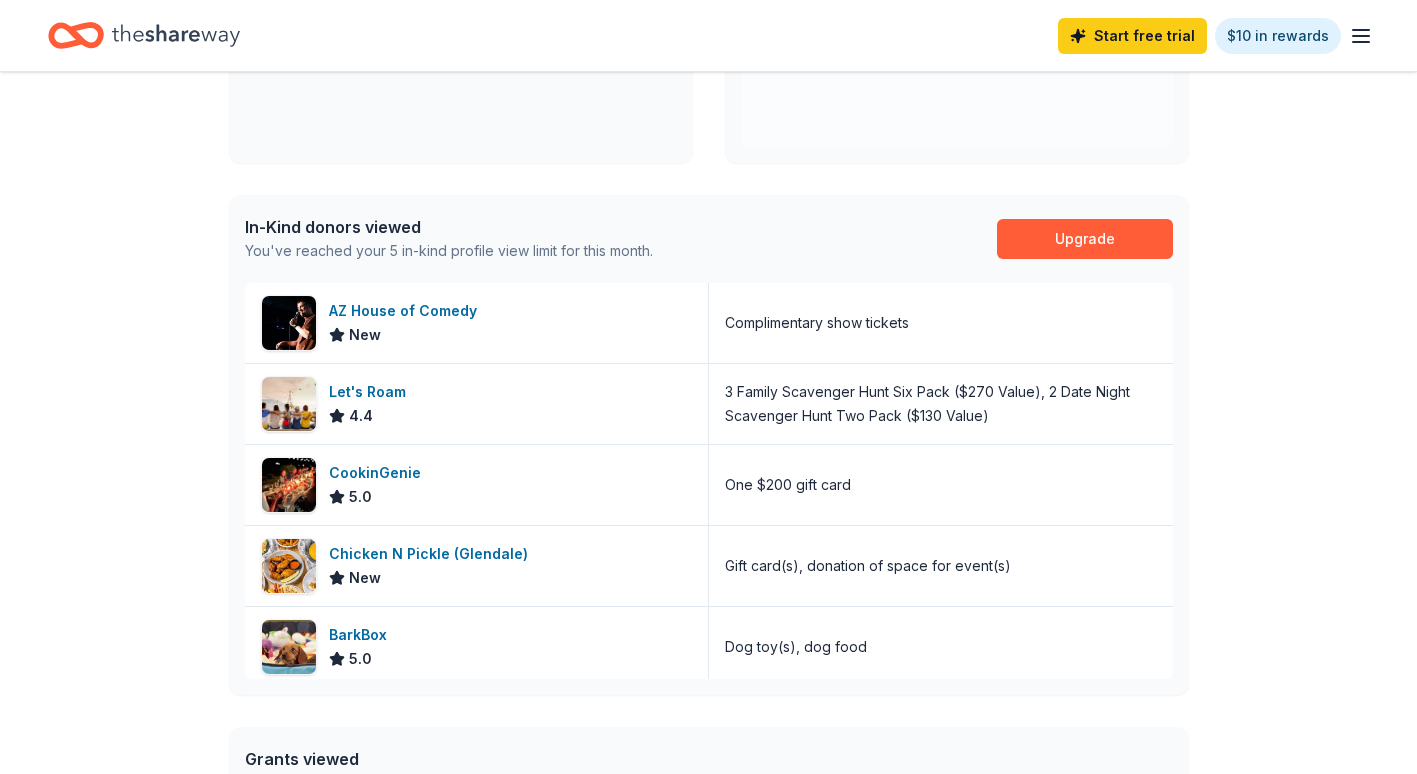 scroll, scrollTop: 406, scrollLeft: 0, axis: vertical 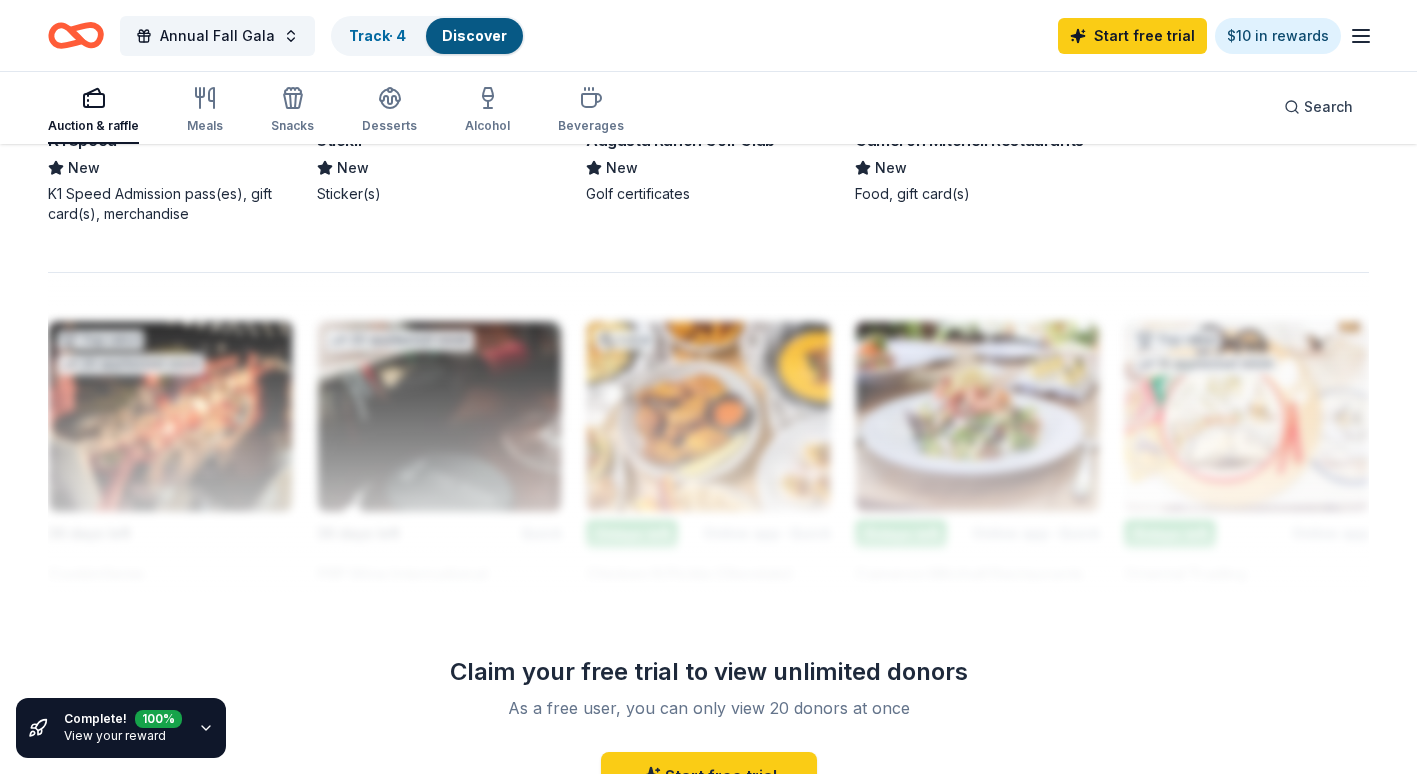 click at bounding box center (708, 432) 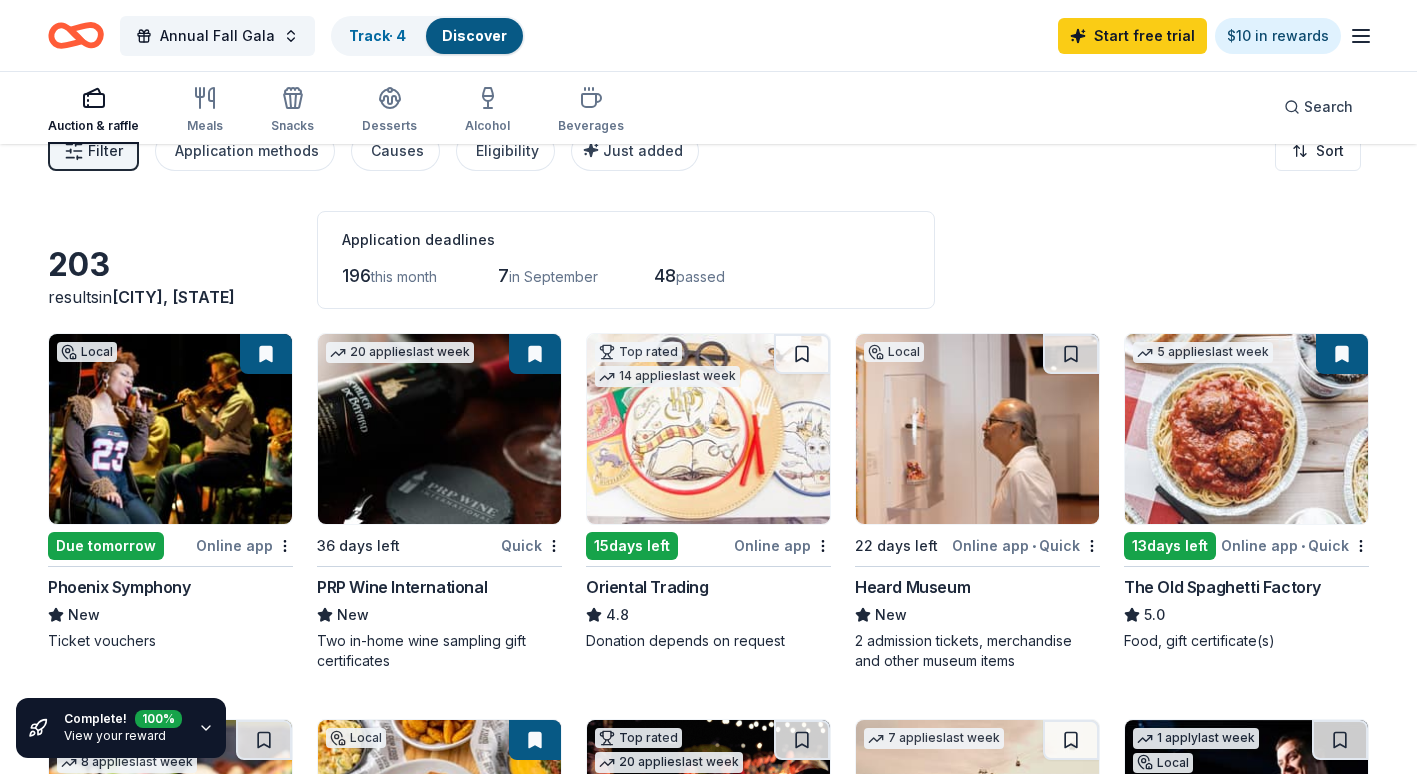 scroll, scrollTop: 33, scrollLeft: 0, axis: vertical 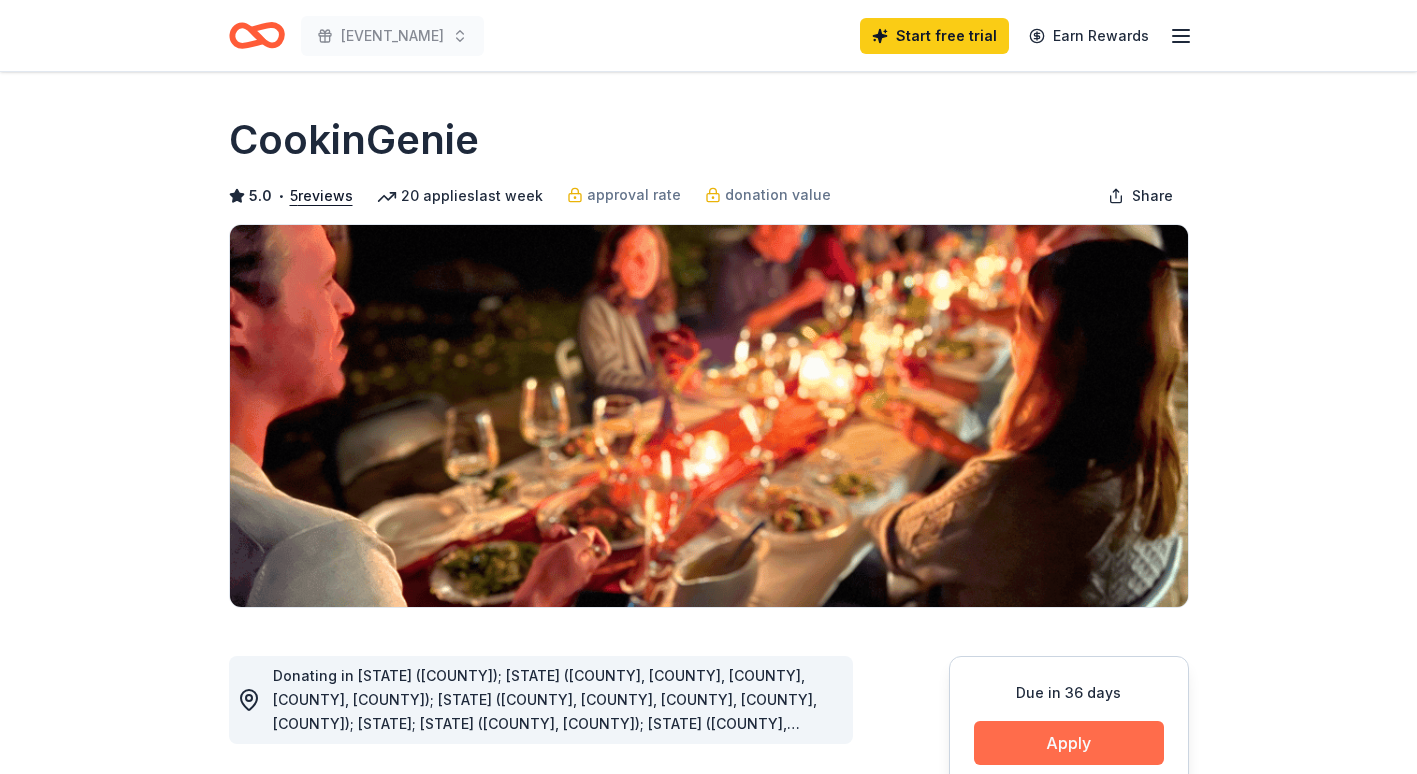 click on "Apply" at bounding box center [1069, 743] 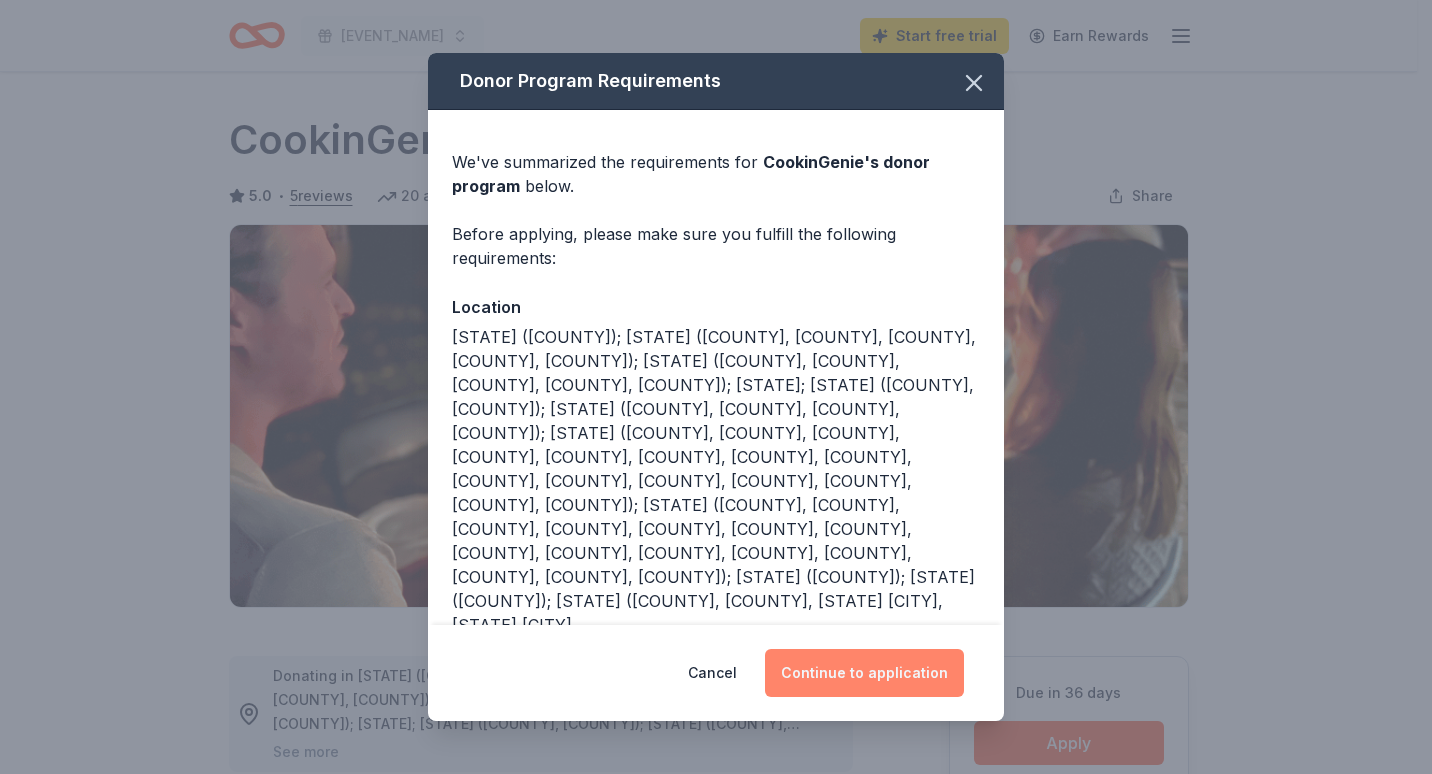 click on "Continue to application" at bounding box center (864, 673) 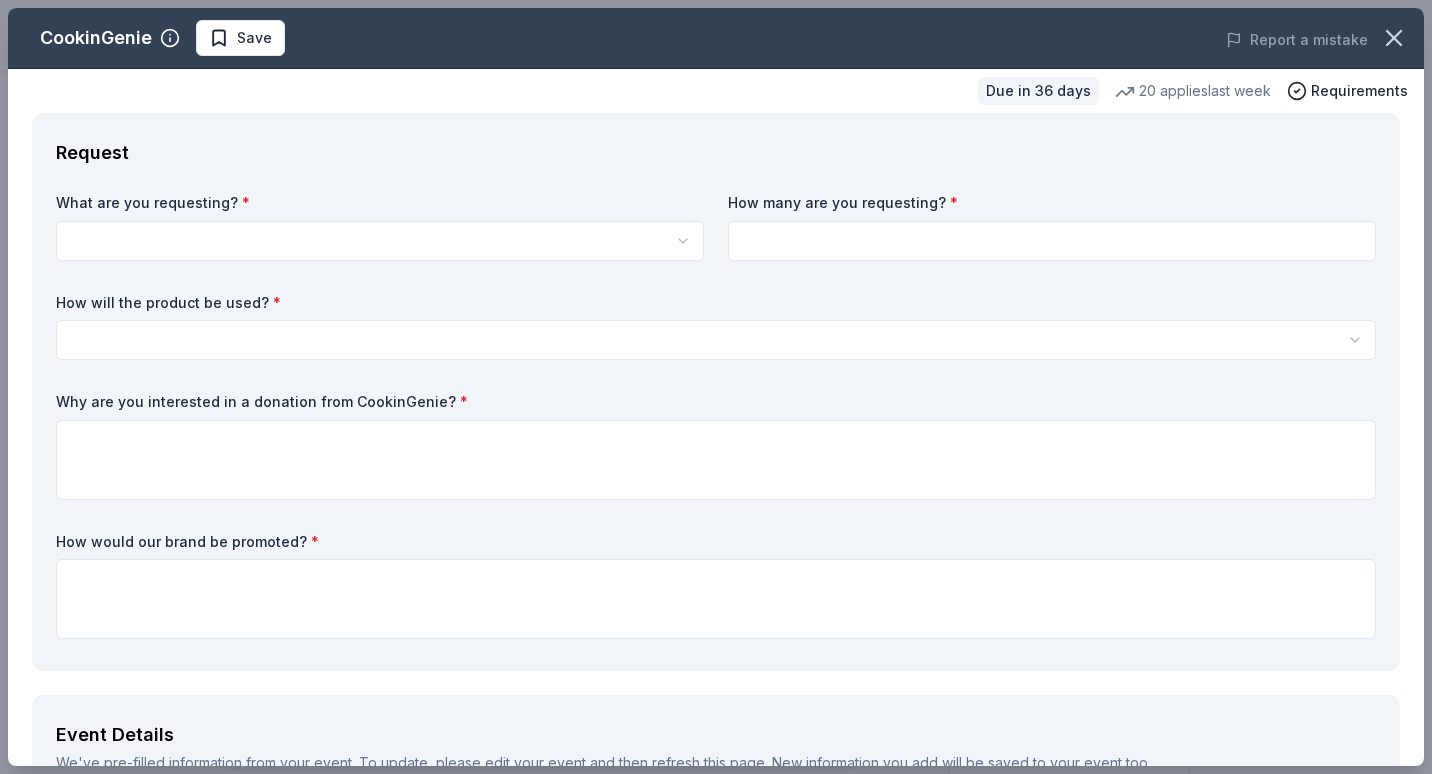 click on "Annual Fall Gala Start free  trial Earn Rewards Due in 36 days Share CookinGenie 5.0 • 5  reviews 20   applies  last week approval rate donation value Share See more CookinGenie is a personal chef platform that makes it easy for anyone to book a chef in their area instantly. Dinner parties, Meal Prep and more! What they donate One $200 gift card Auction & raffle   You may receive donations every   3 months Who they donate to CookinGenie  hasn ' t listed any preferences or eligibility criteria. Due in 36 days Apply Save Application takes 10 min Usually responds in  a few days Updated  3 days  ago Report a mistake approval rate 20 % approved 30 % declined 50 % no response donation value (average) 20% 70% 0% 10% $xx - $xx $xx - $xx $xx - $xx $xx - $xx Start free Pro trial to view approval rates and average donation values 5.0 • 5  reviews NEXT Village San Francisco July 2025 • Approved They responded quickly and were friendly and easy to communicate with.  We're very pleased with the donation. June 2025 5" at bounding box center (716, 387) 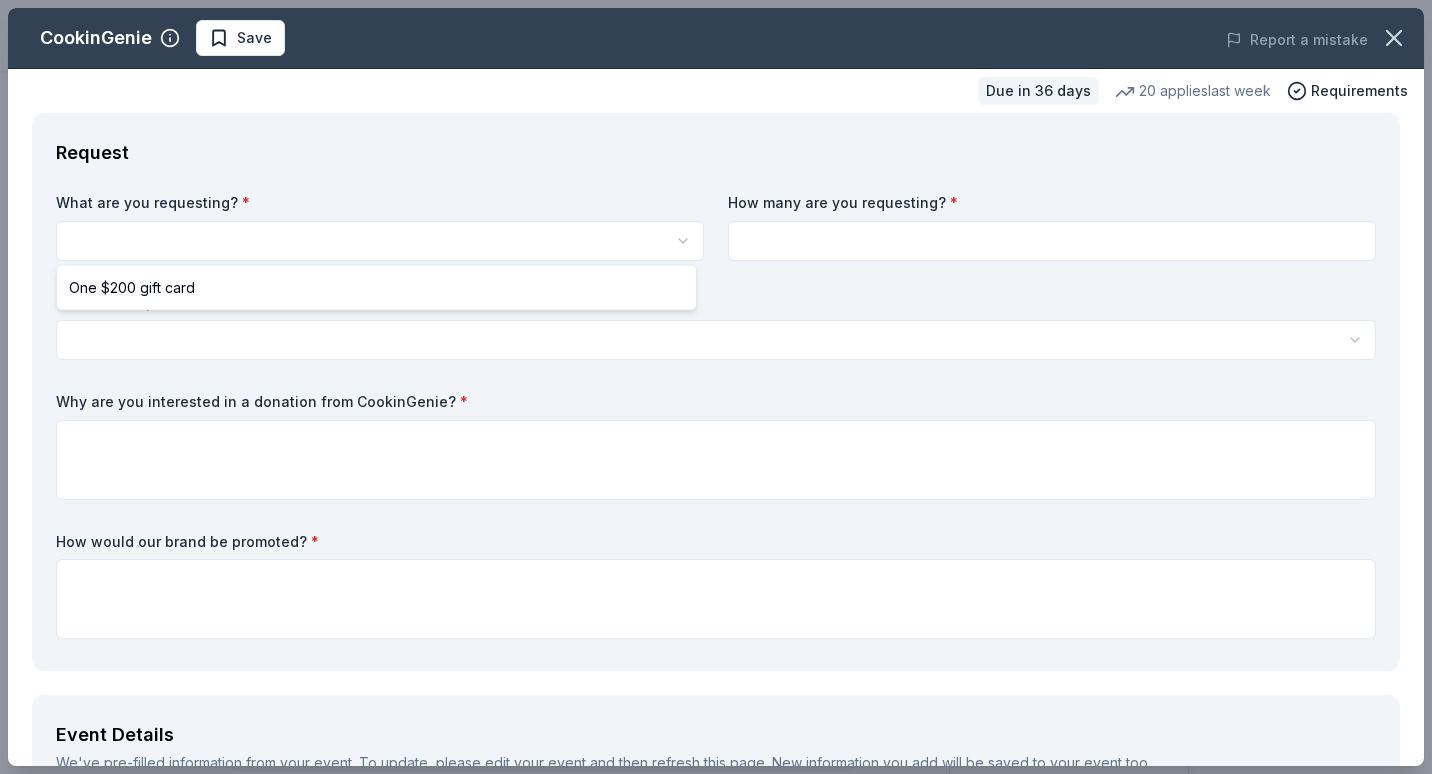 select on "One $200 gift card" 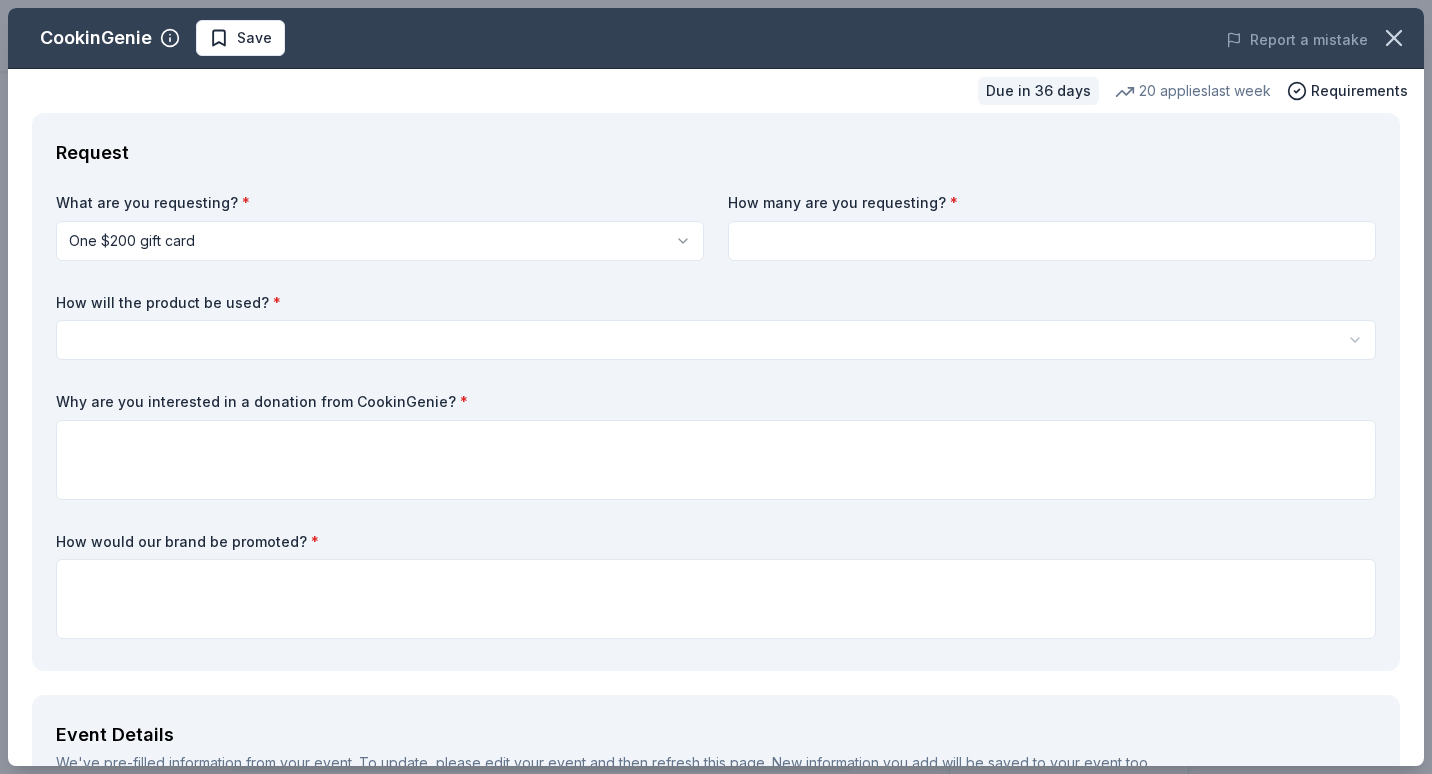 click at bounding box center (1052, 241) 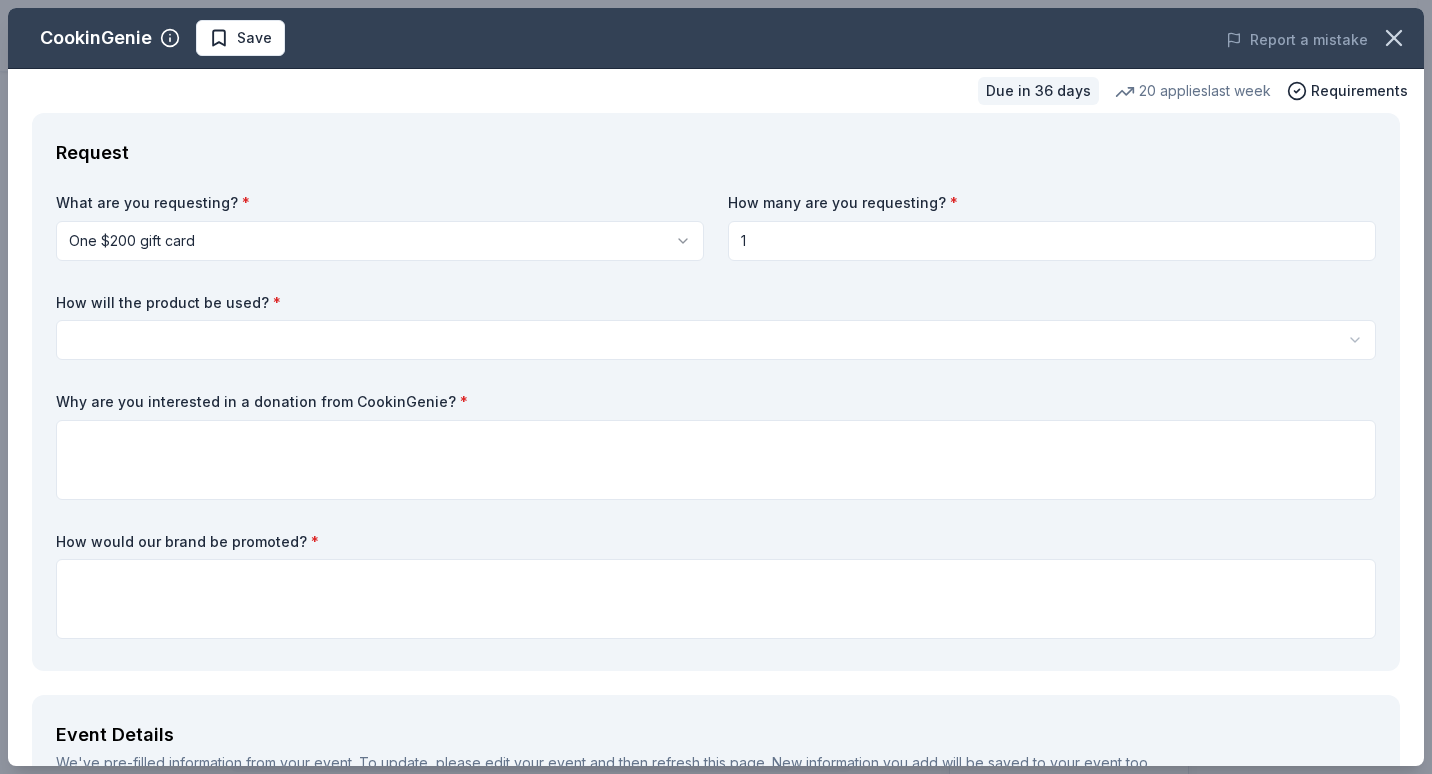 type on "1" 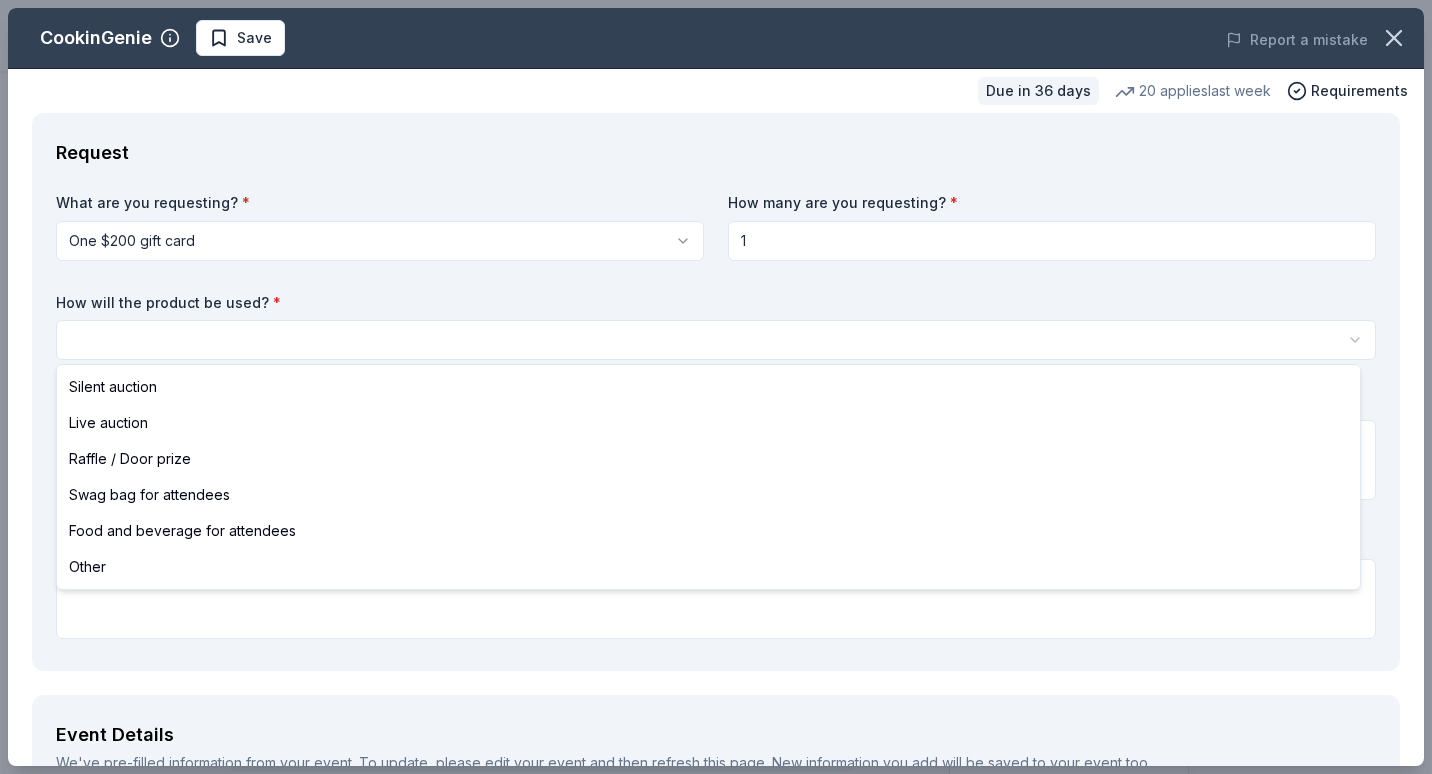 select on "silentAuction" 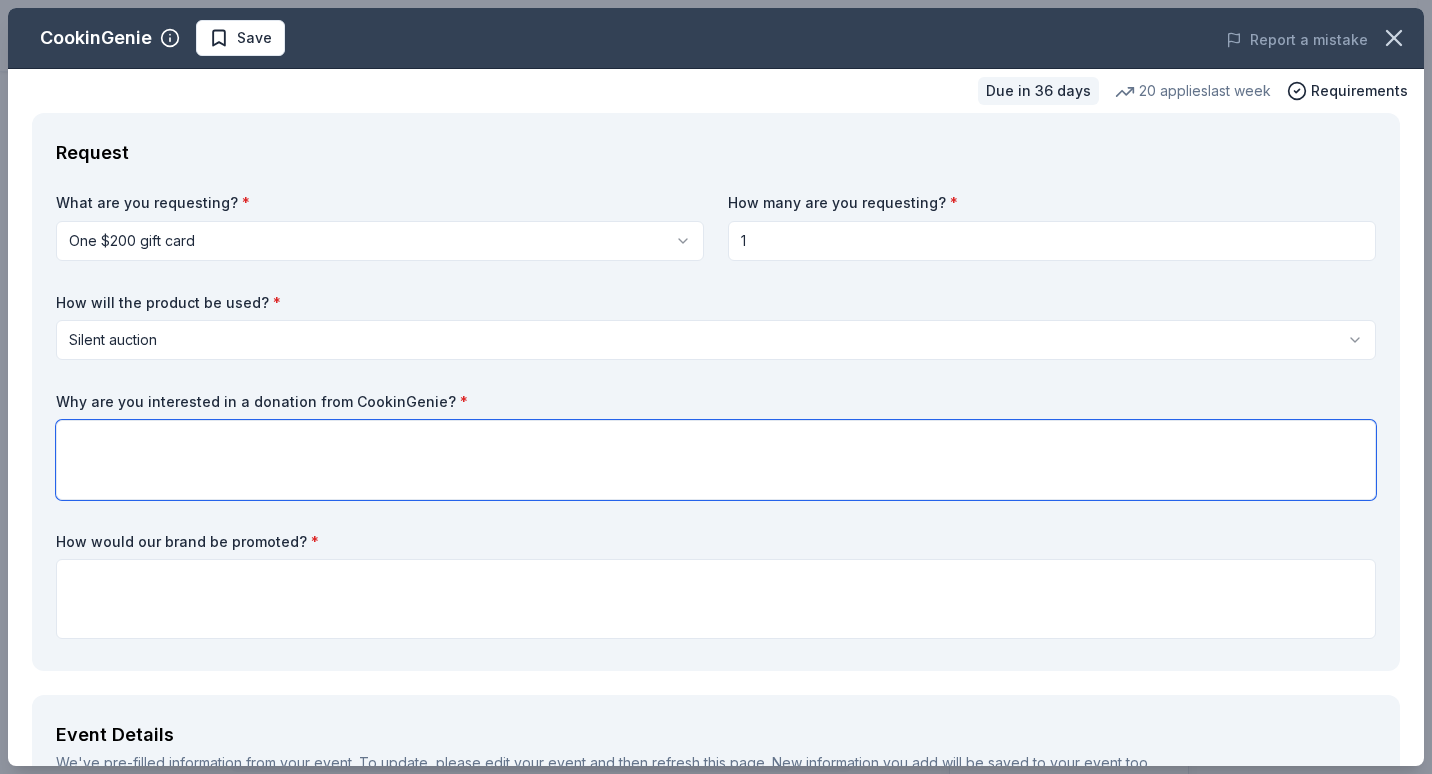 click at bounding box center [716, 460] 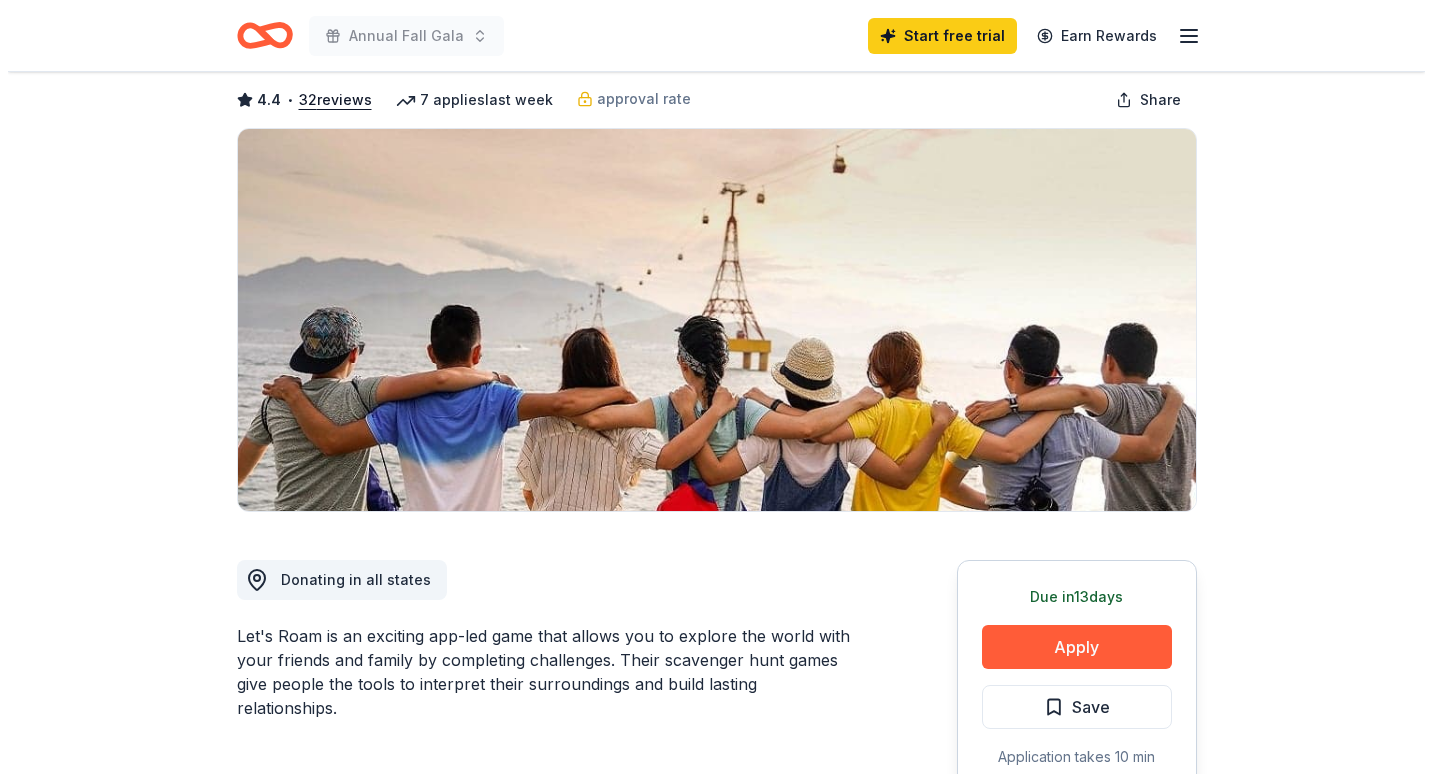 scroll, scrollTop: 102, scrollLeft: 0, axis: vertical 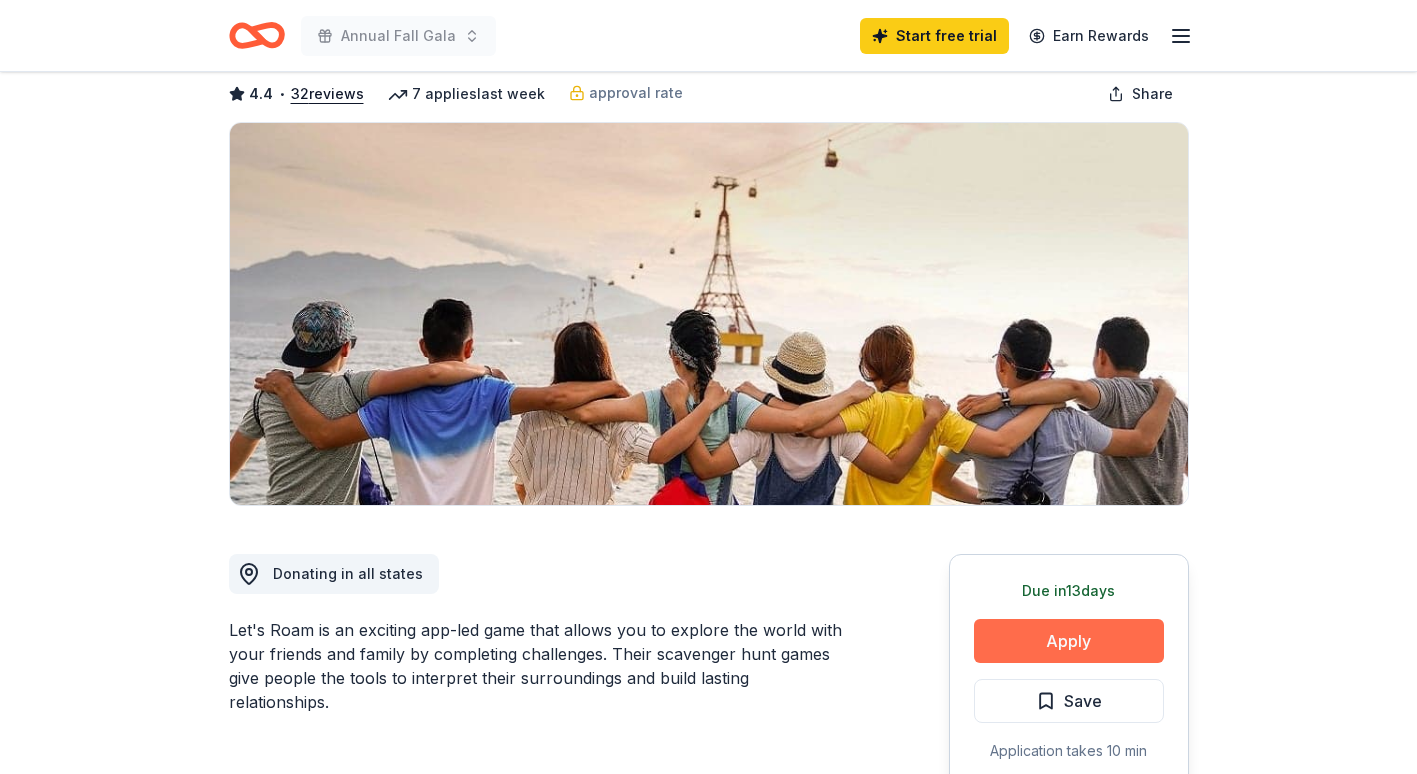 click on "Apply" at bounding box center (1069, 641) 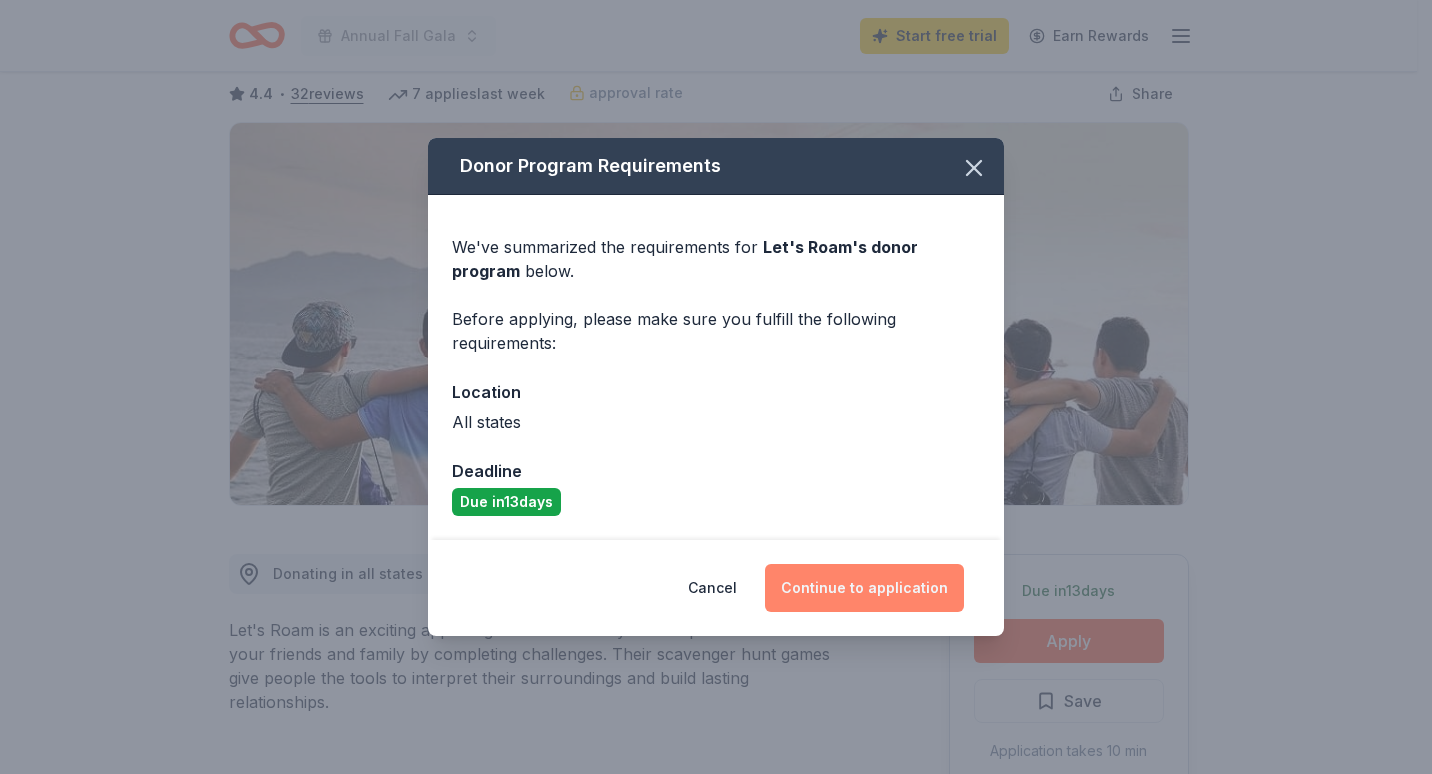 click on "Continue to application" at bounding box center (864, 588) 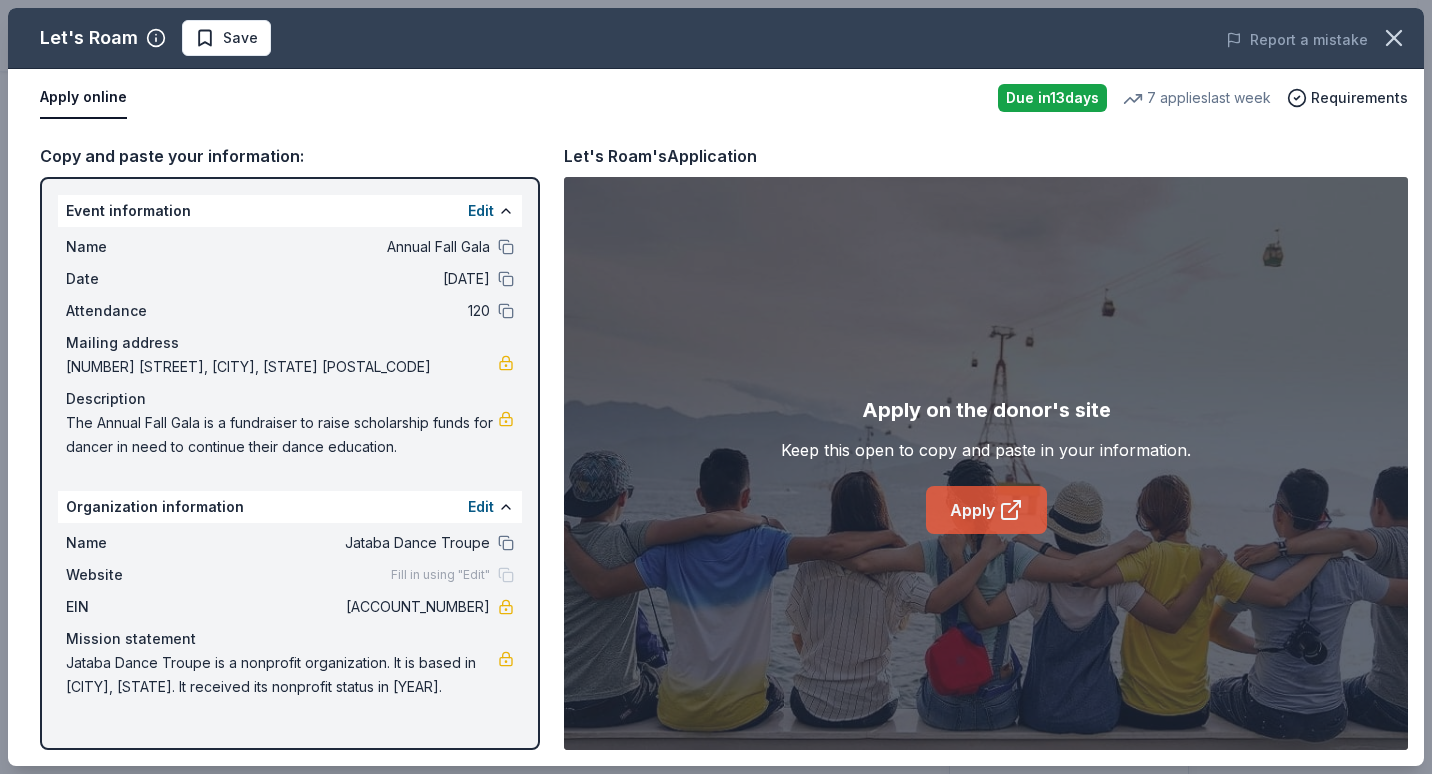 click 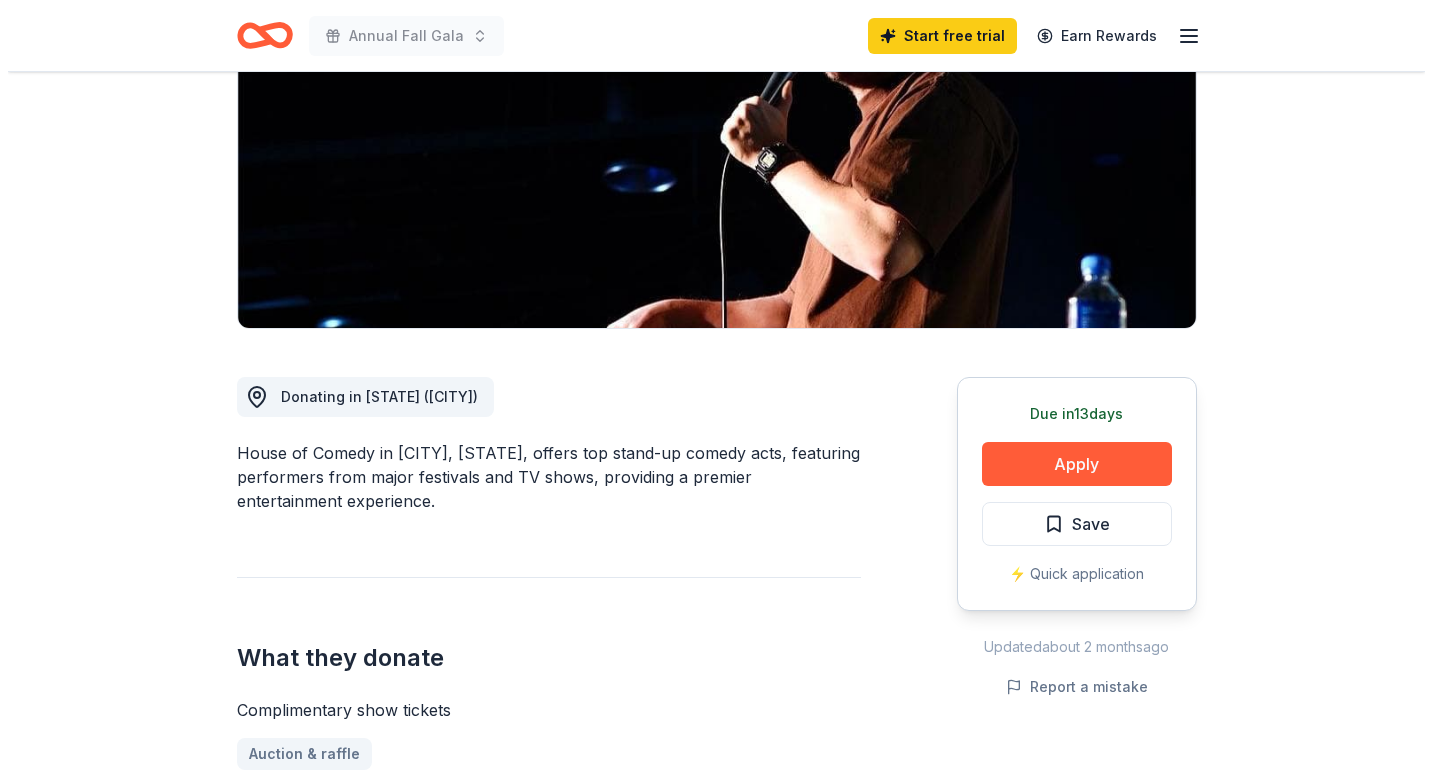 scroll, scrollTop: 281, scrollLeft: 0, axis: vertical 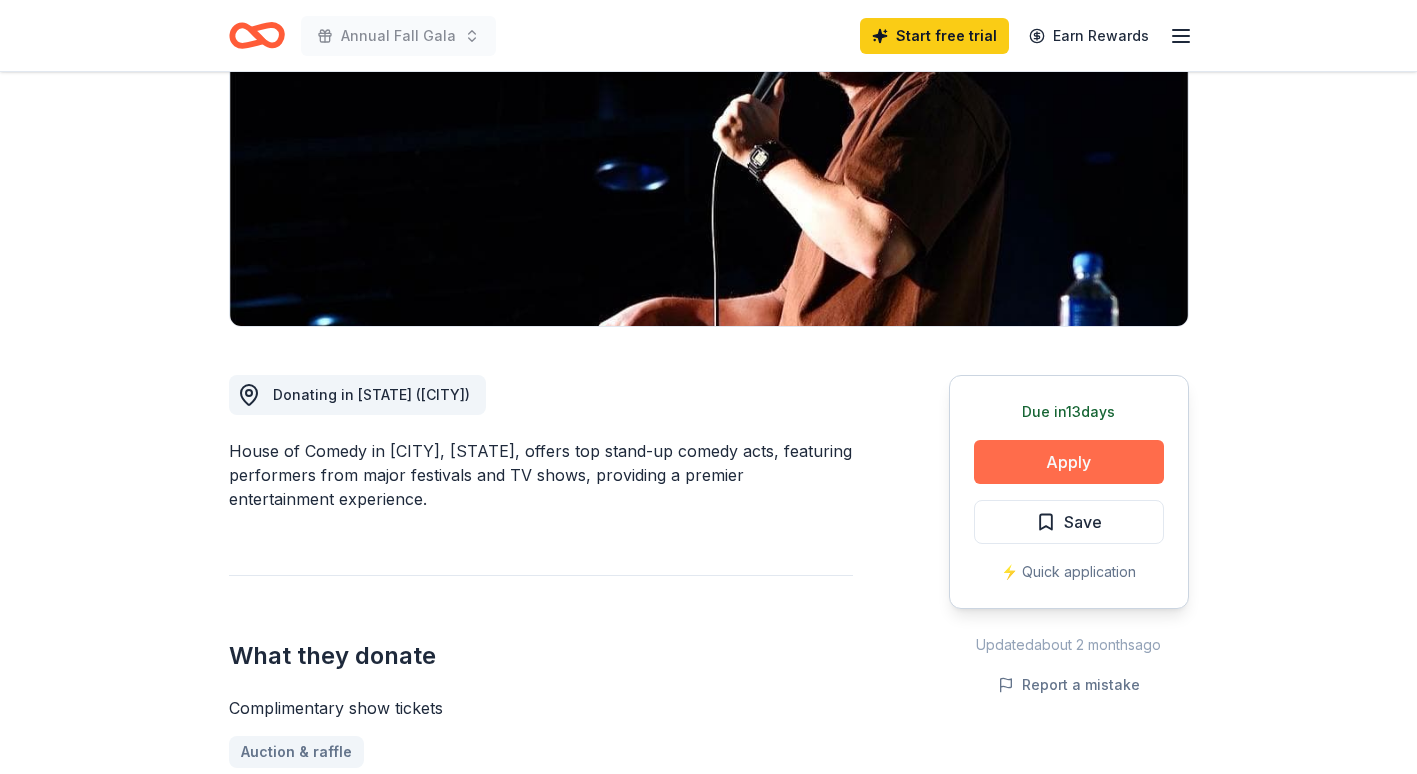 click on "Apply" at bounding box center (1069, 462) 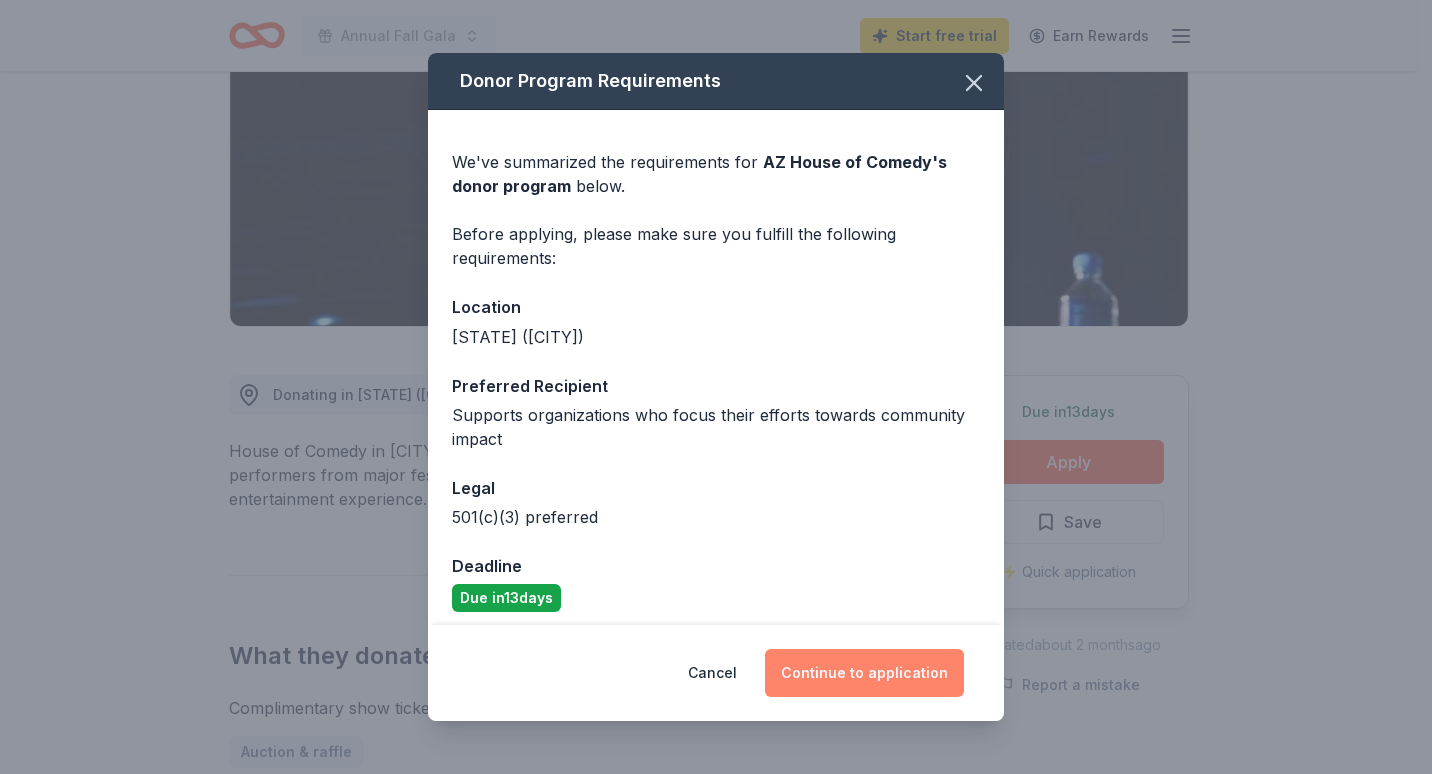 click on "Continue to application" at bounding box center (864, 673) 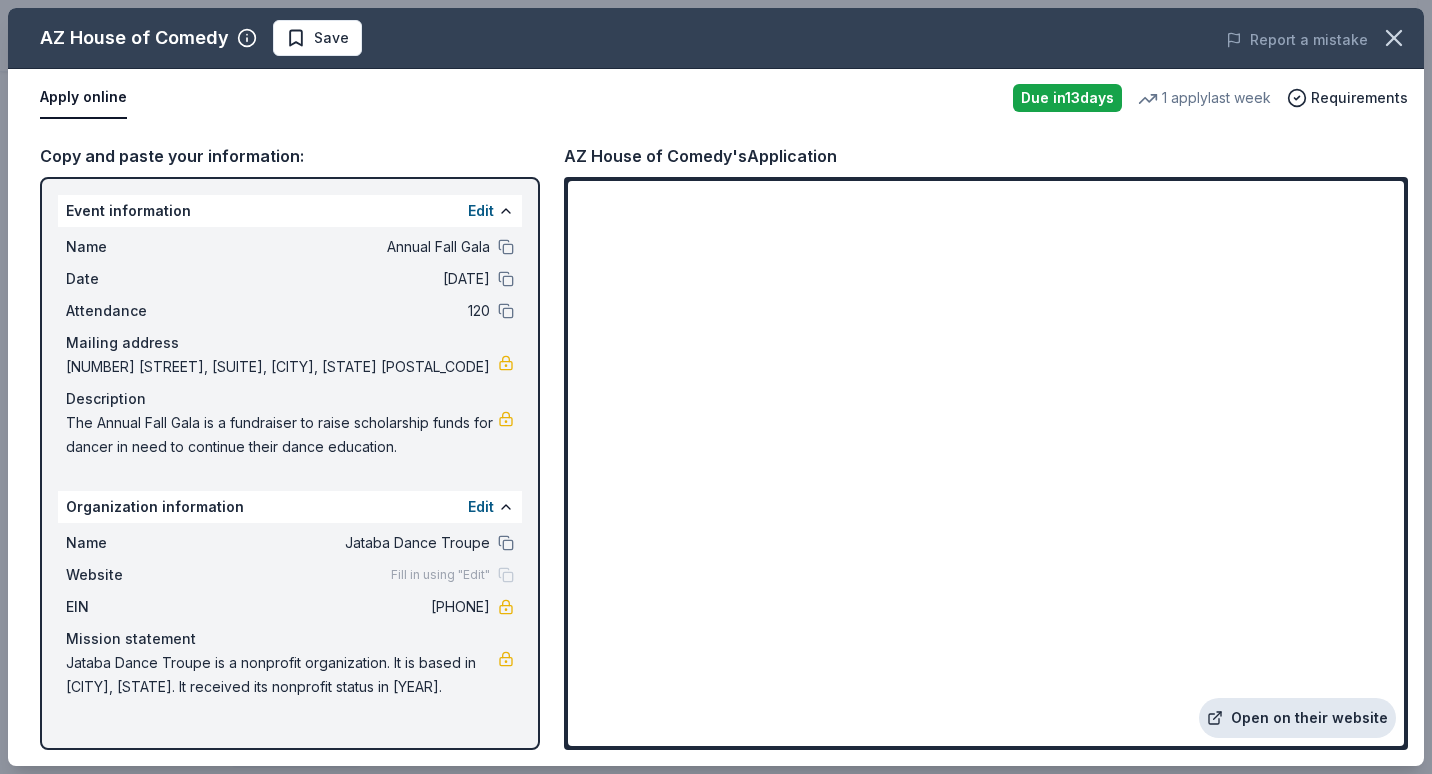click on "Open on their website" at bounding box center (1297, 718) 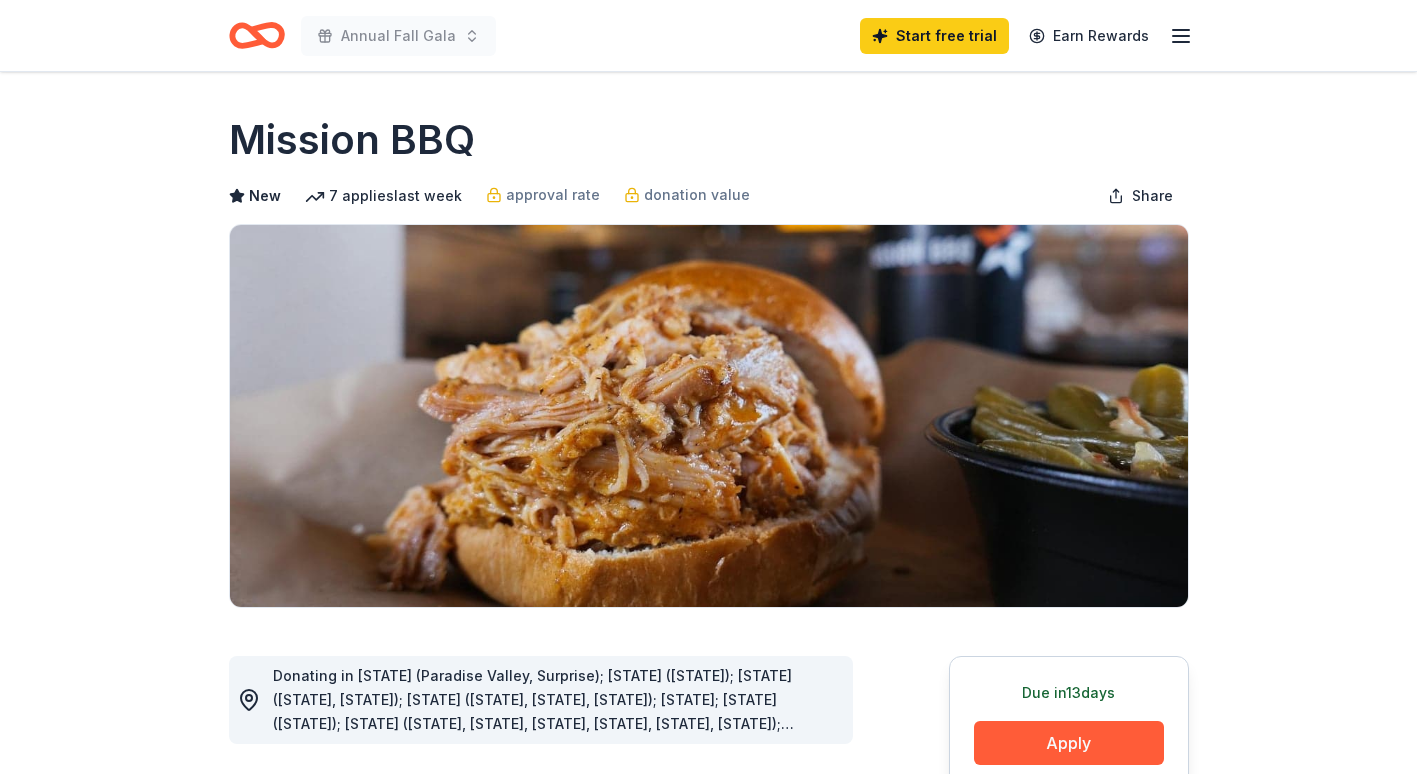 scroll, scrollTop: 0, scrollLeft: 0, axis: both 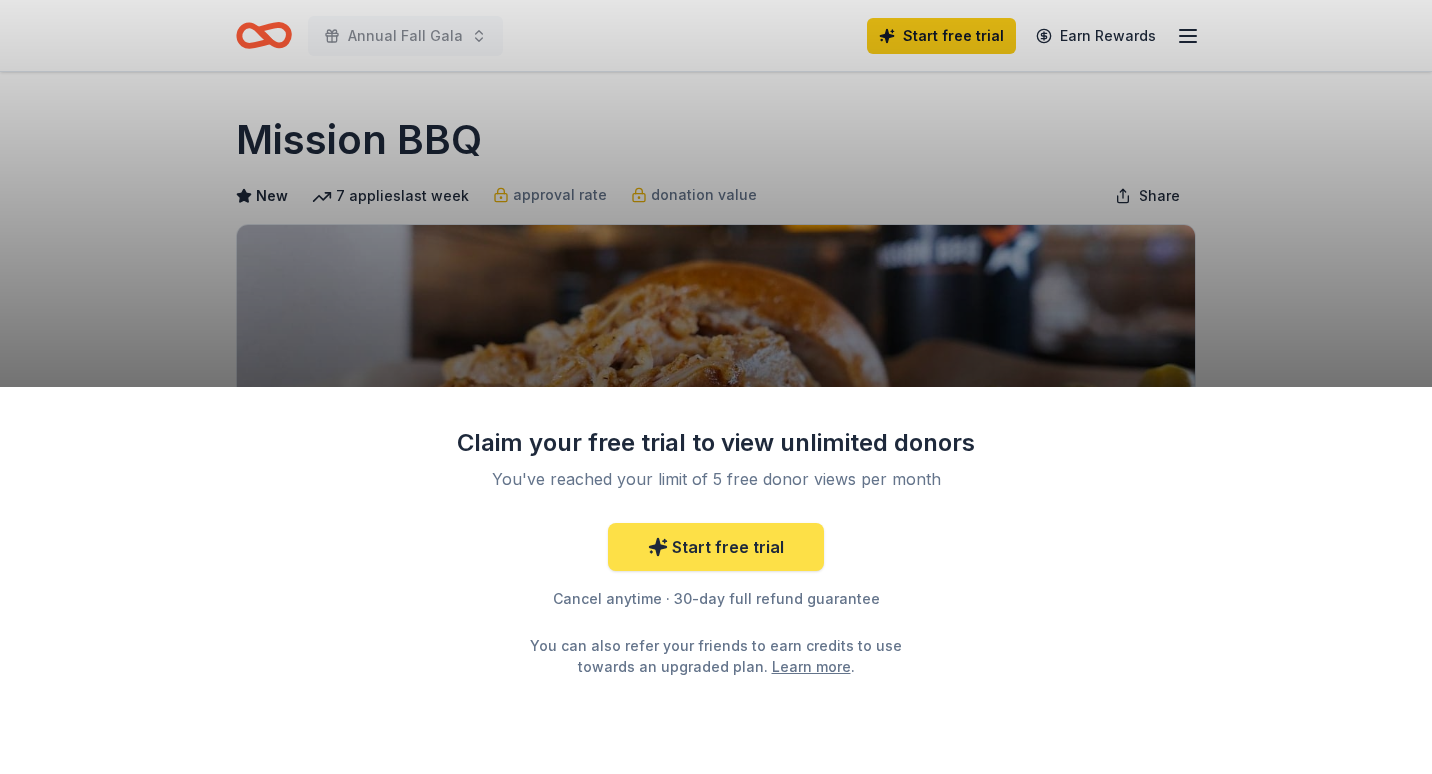 click on "Start free  trial" at bounding box center (716, 547) 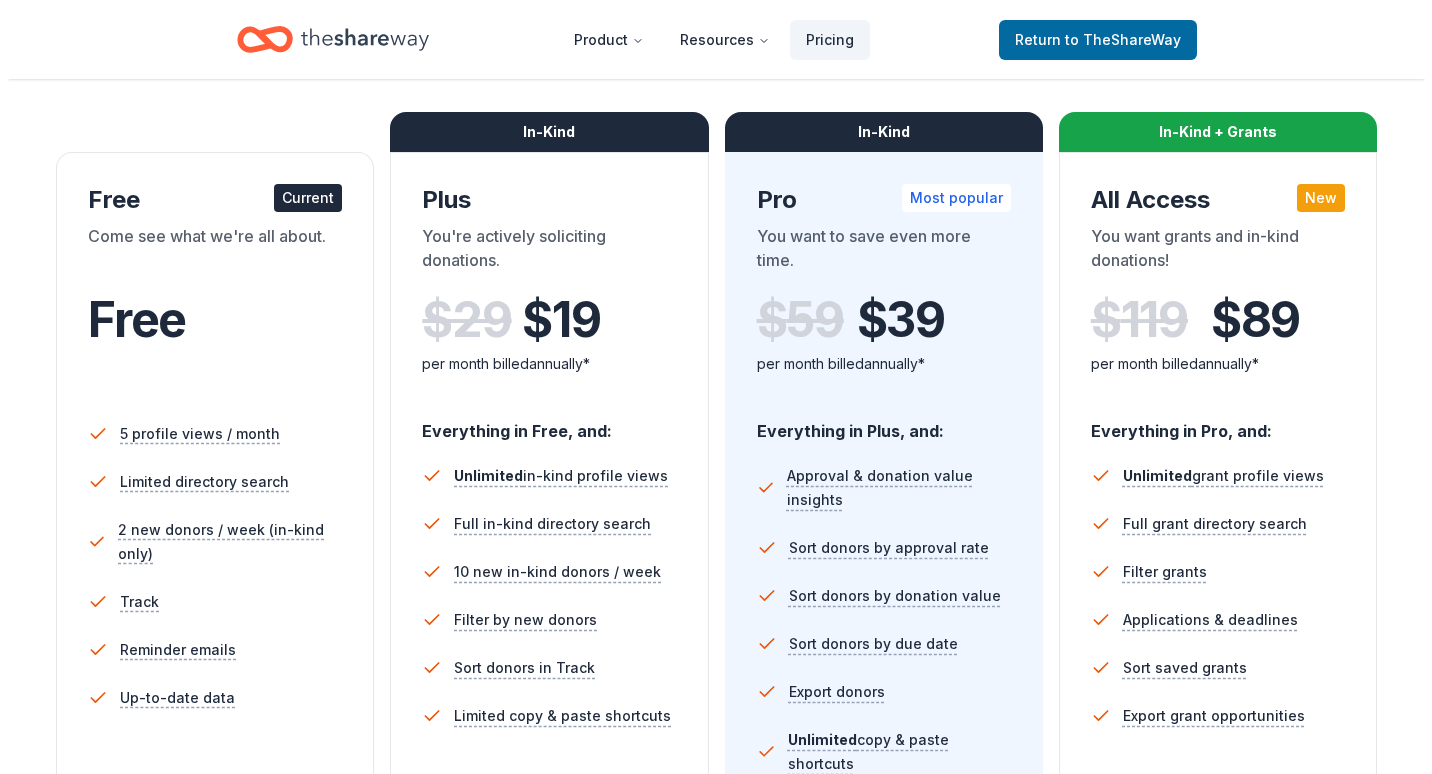 scroll, scrollTop: 0, scrollLeft: 0, axis: both 